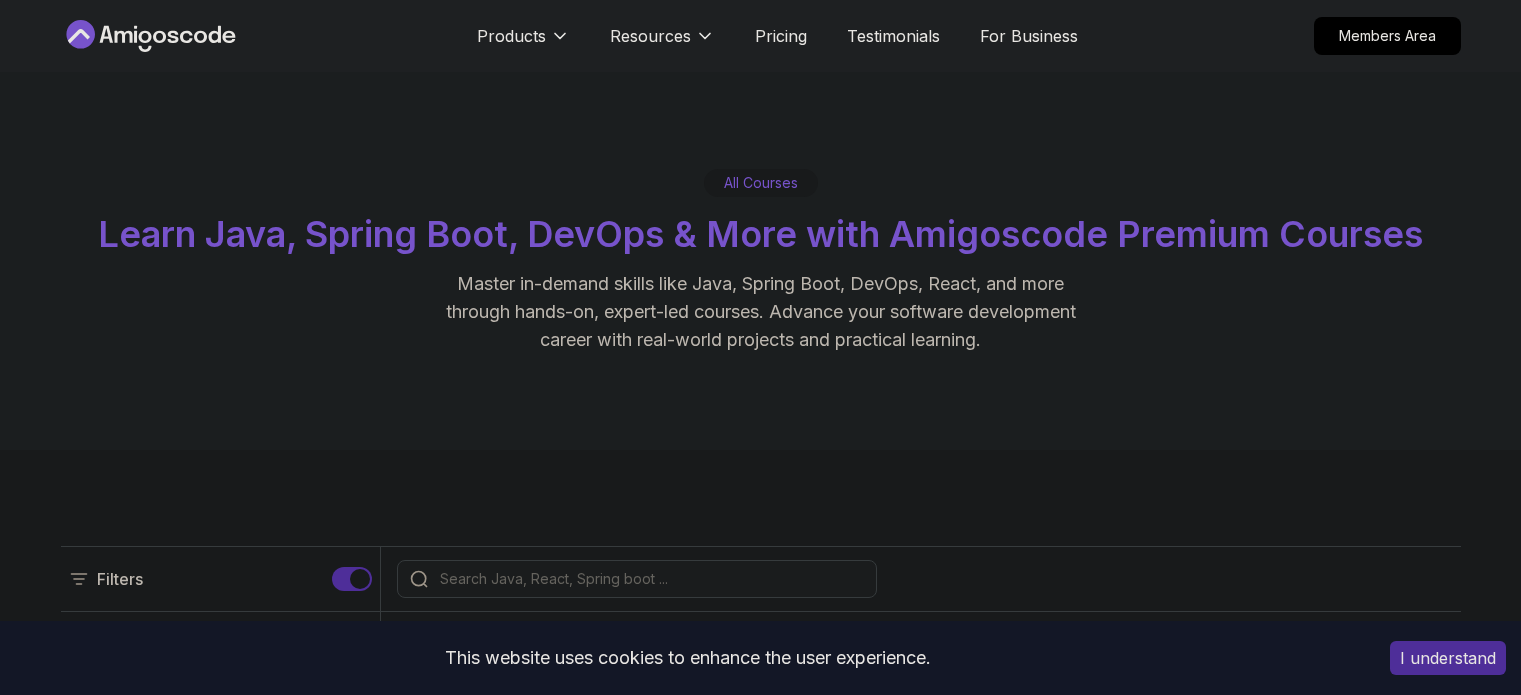 scroll, scrollTop: 0, scrollLeft: 0, axis: both 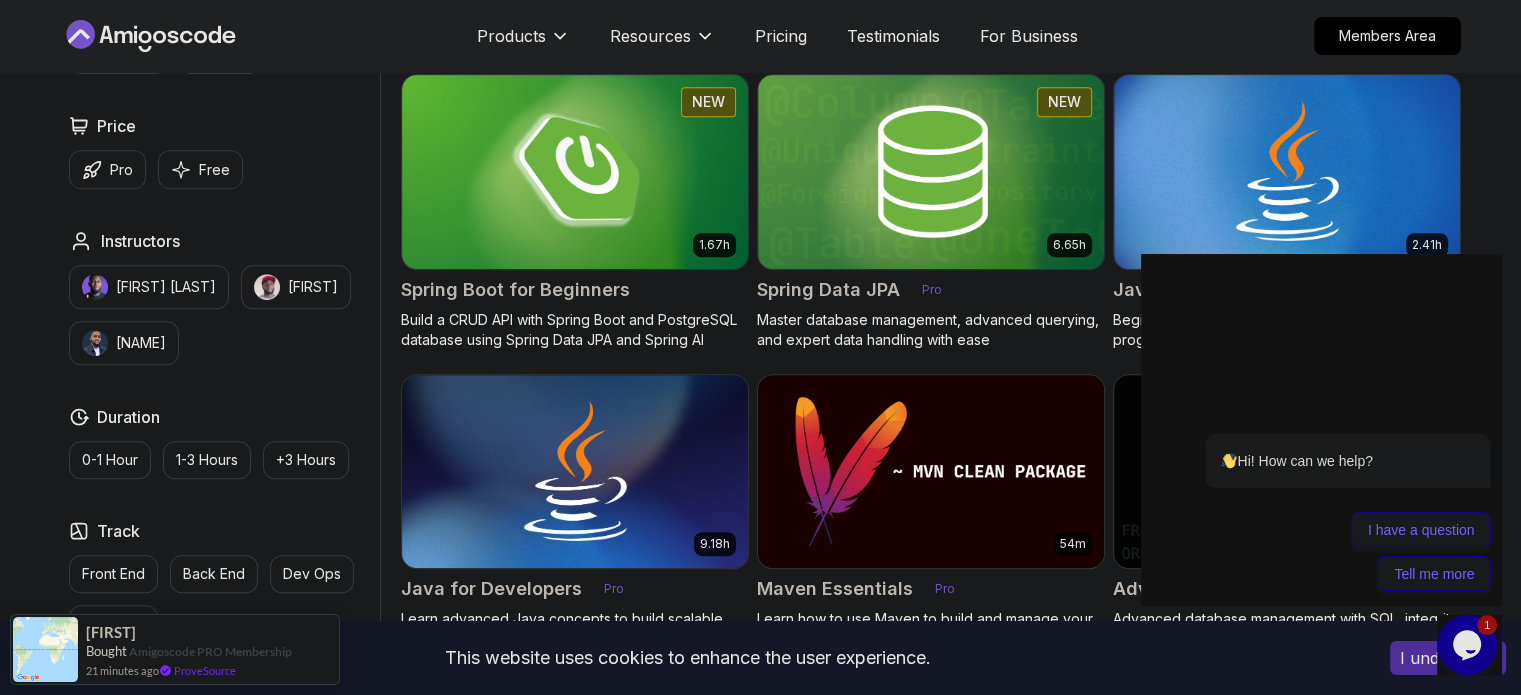 click on "Opens Chat This icon Opens the chat window." 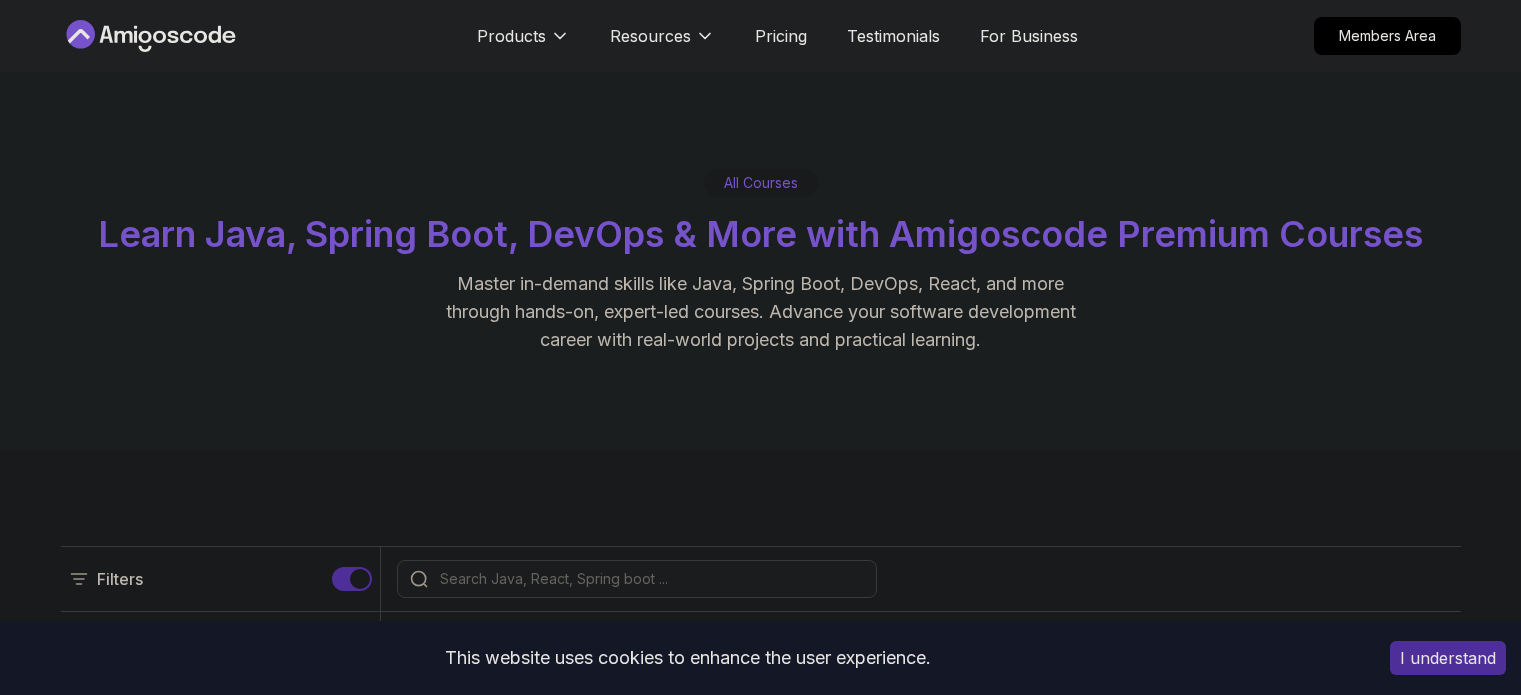 scroll, scrollTop: 0, scrollLeft: 0, axis: both 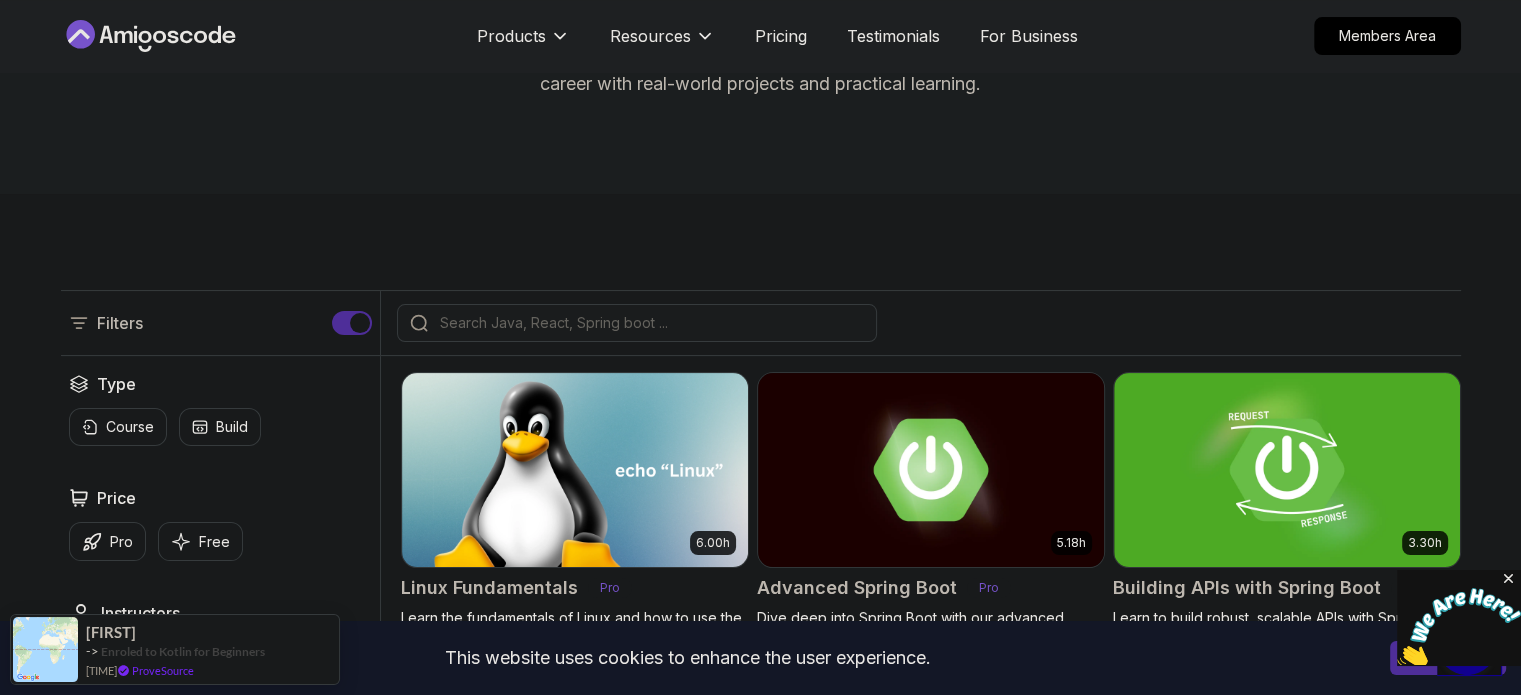 click at bounding box center (650, 323) 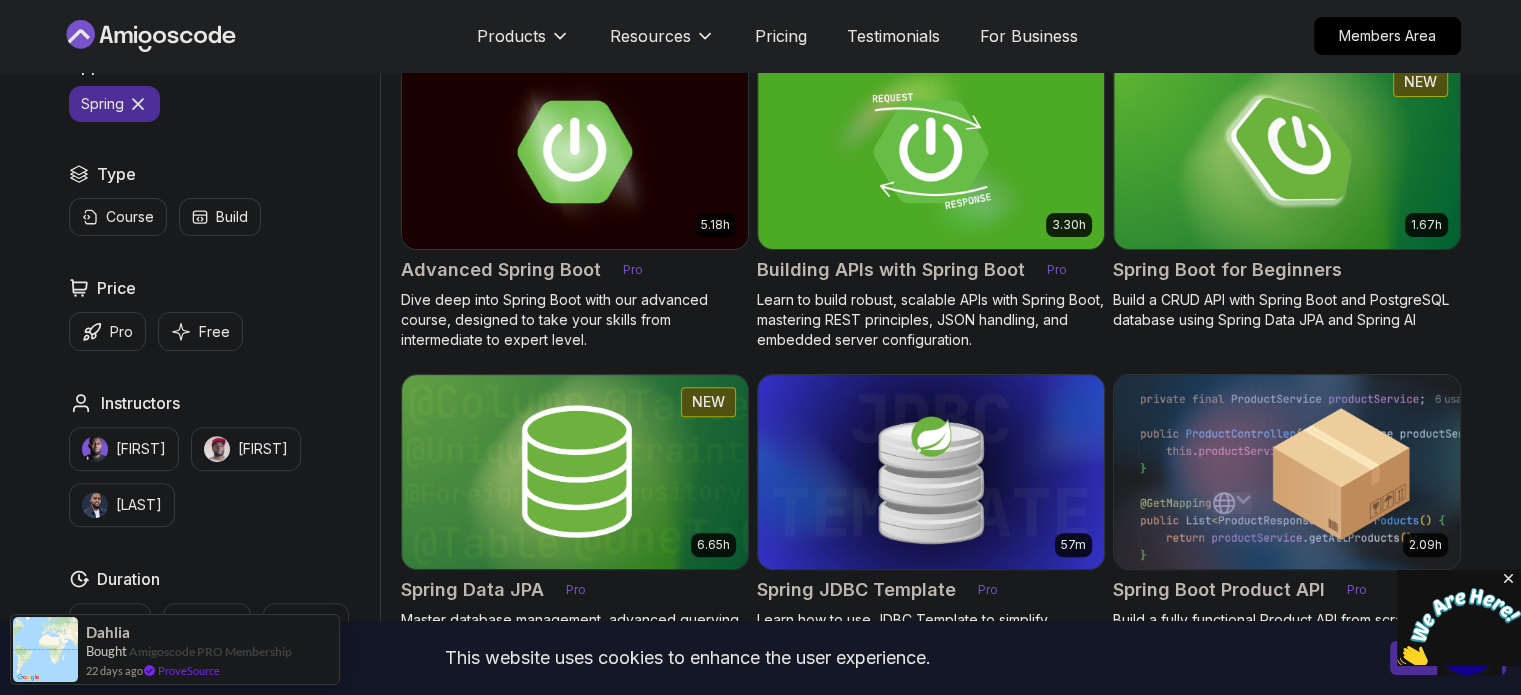 scroll, scrollTop: 575, scrollLeft: 0, axis: vertical 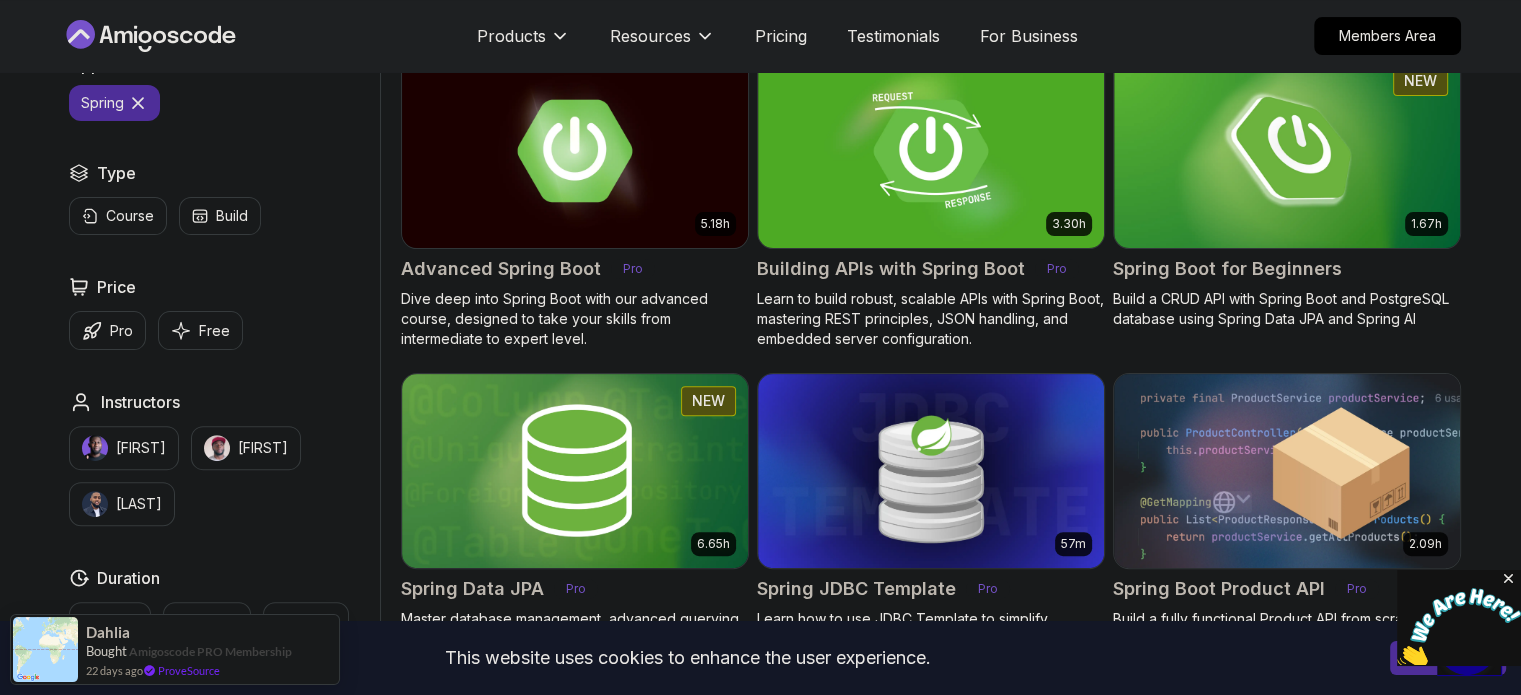 type on "spring" 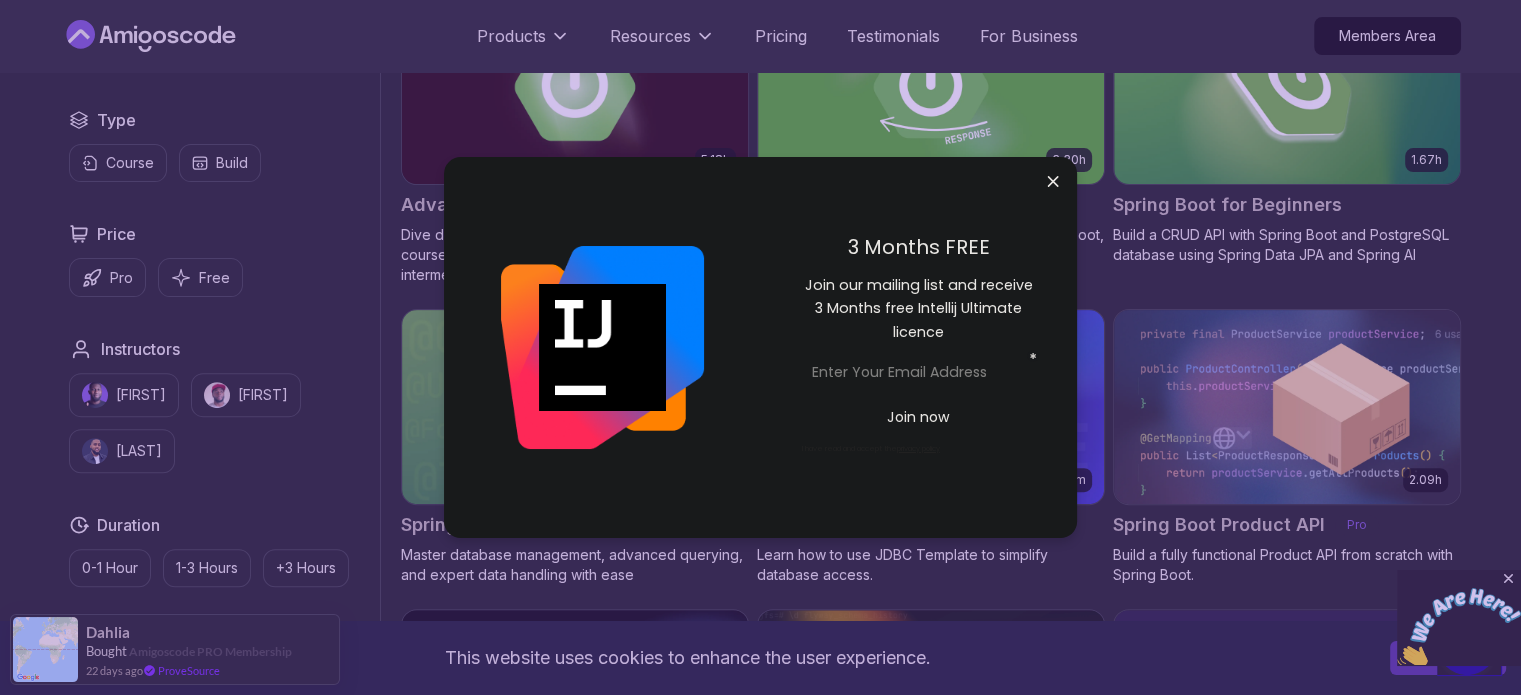 scroll, scrollTop: 664, scrollLeft: 0, axis: vertical 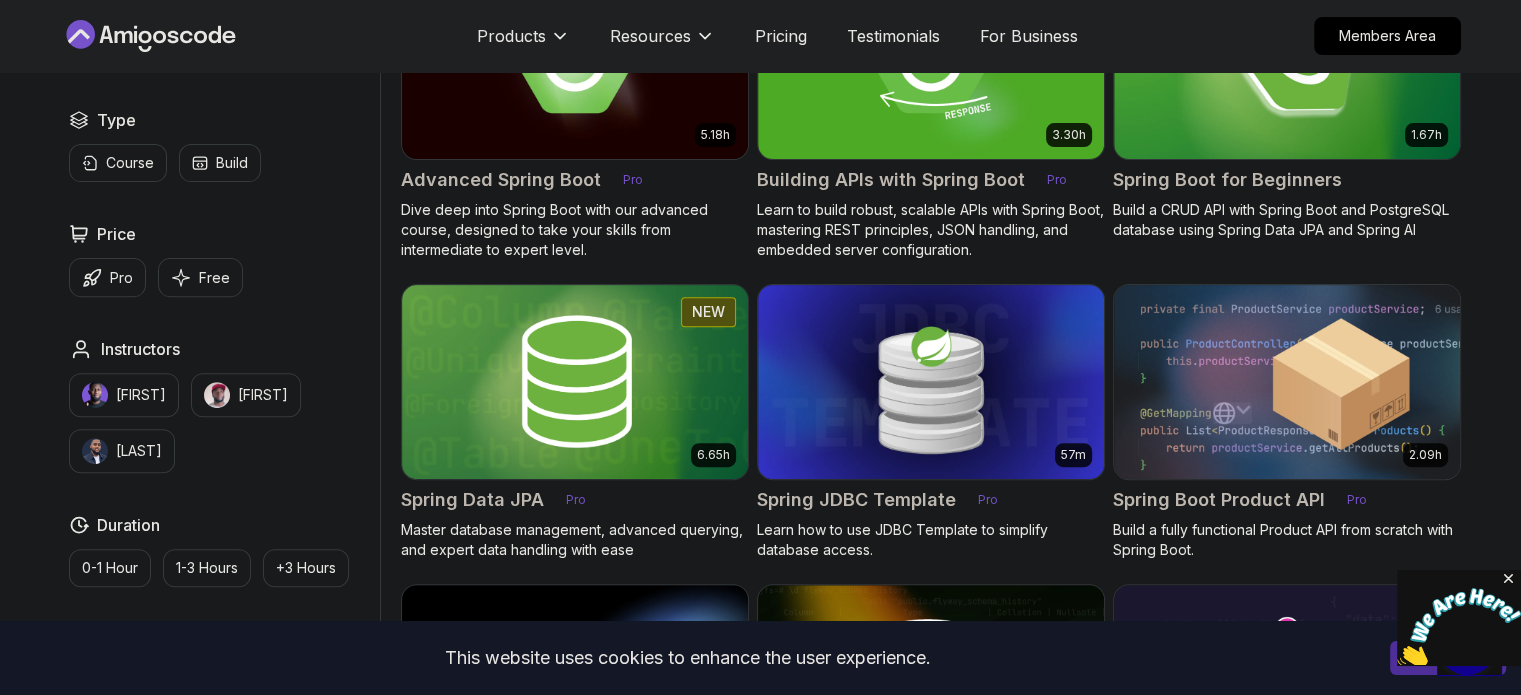 click on "This website uses cookies to enhance the user experience. I understand Products Resources Pricing Testimonials For Business Members Area Products Resources Pricing Testimonials For Business Members Area All Courses Learn Java, Spring Boot, DevOps & More with Amigoscode Premium Courses Master in-demand skills like Java, Spring Boot, DevOps, React, and more through hands-on, expert-led courses. Advance your software development career with real-world projects and practical learning. Filters 1 spring Filters 1 Applied Filters Clear All spring Type Course Build Price Pro Free Instructors Nelson Djalo Richard Abz Duration 0-1 Hour 1-3 Hours +3 Hours Track Front End Back End Dev Ops Full Stack Level Junior Mid-level Senior 5.18h Advanced Spring Boot Pro Dive deep into Spring Boot with our advanced course, designed to take your skills from intermediate to expert level. 3.30h Building APIs with Spring Boot Pro 1.67h NEW Spring Boot for Beginners 6.65h NEW Spring Data JPA Pro 57m Spring JDBC Template Pro 2.09h Pro 54m" at bounding box center (760, 813) 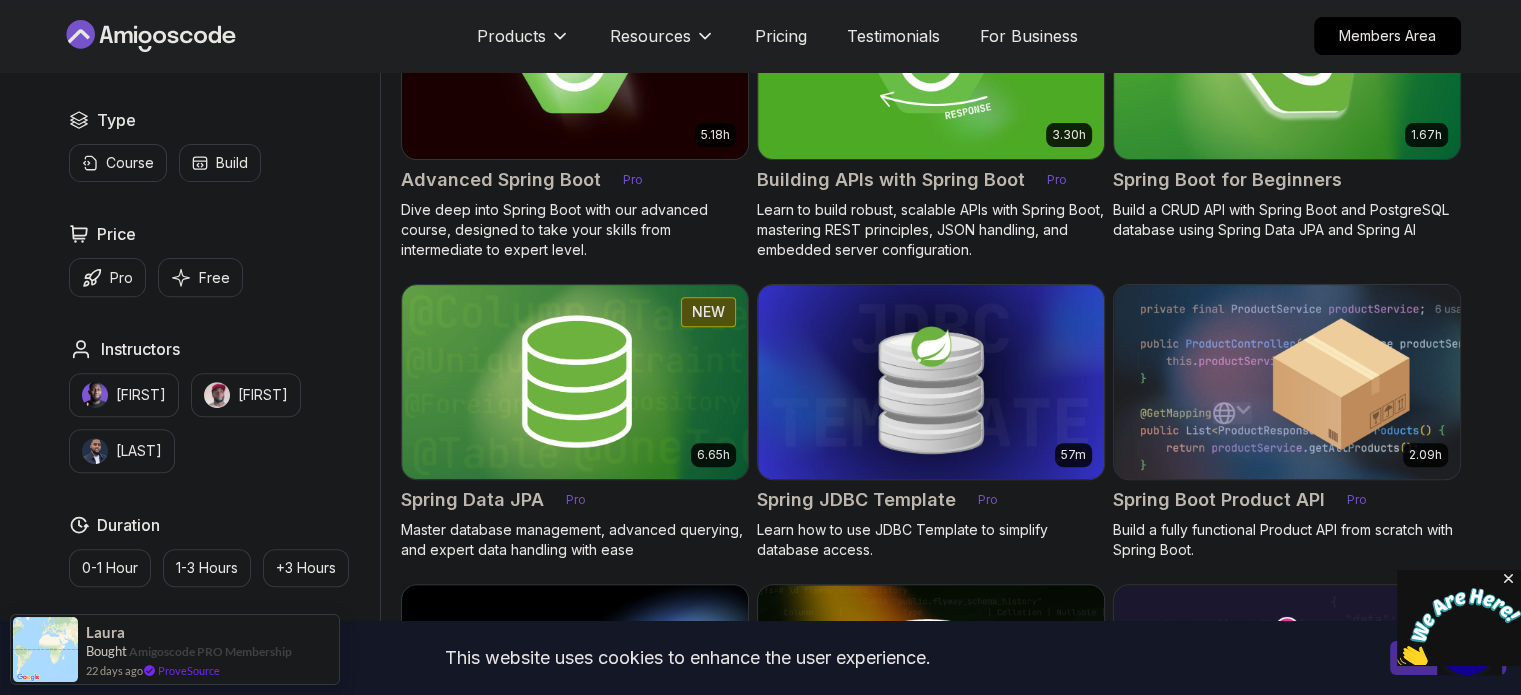 click on "Spring Boot for Beginners" at bounding box center (1227, 180) 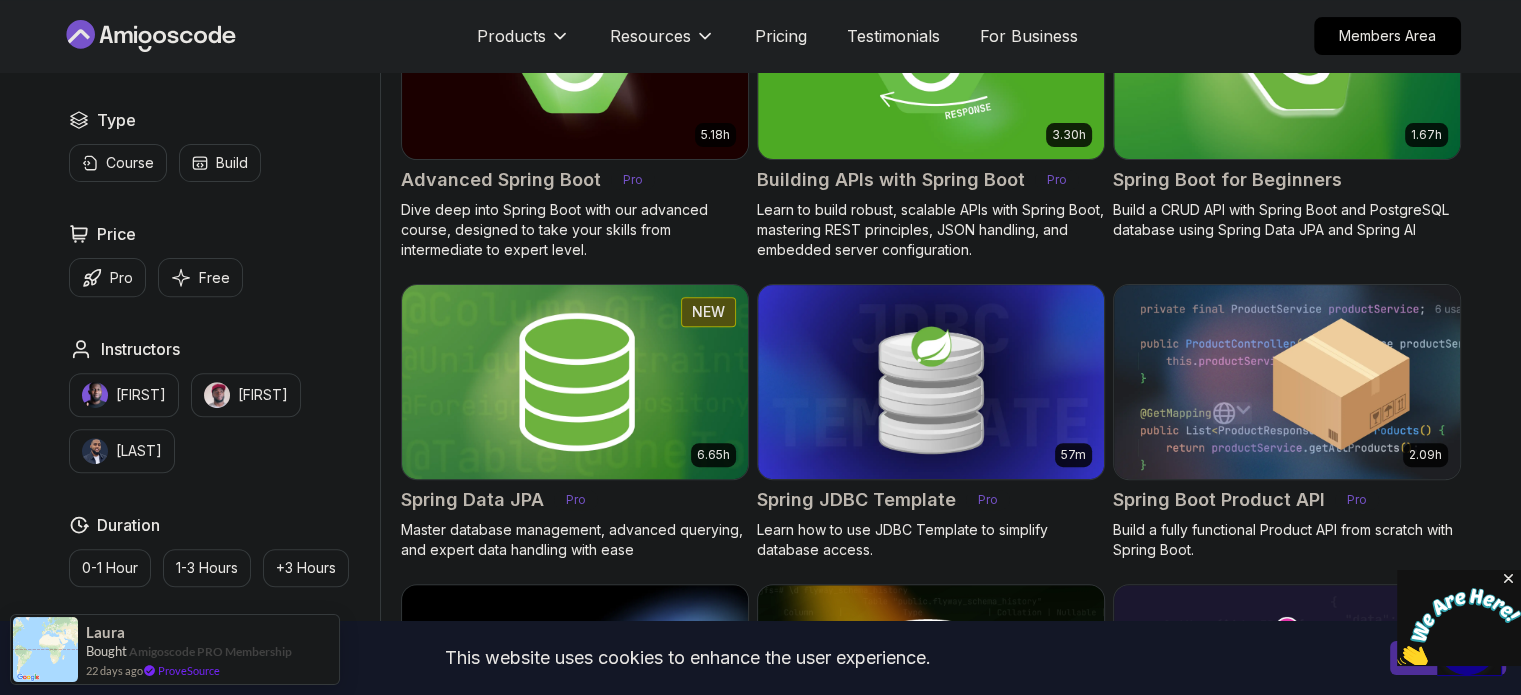 click on "Spring Data JPA" at bounding box center (472, 500) 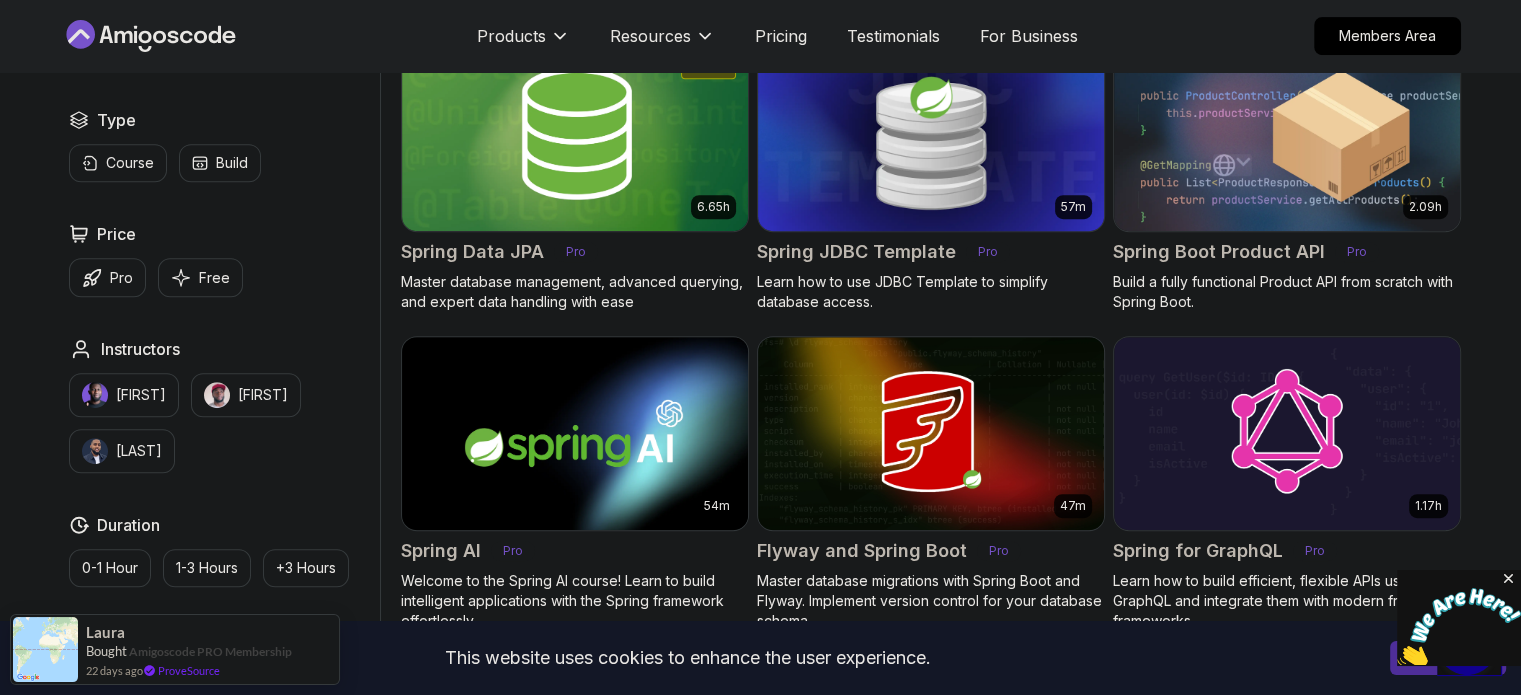 scroll, scrollTop: 911, scrollLeft: 0, axis: vertical 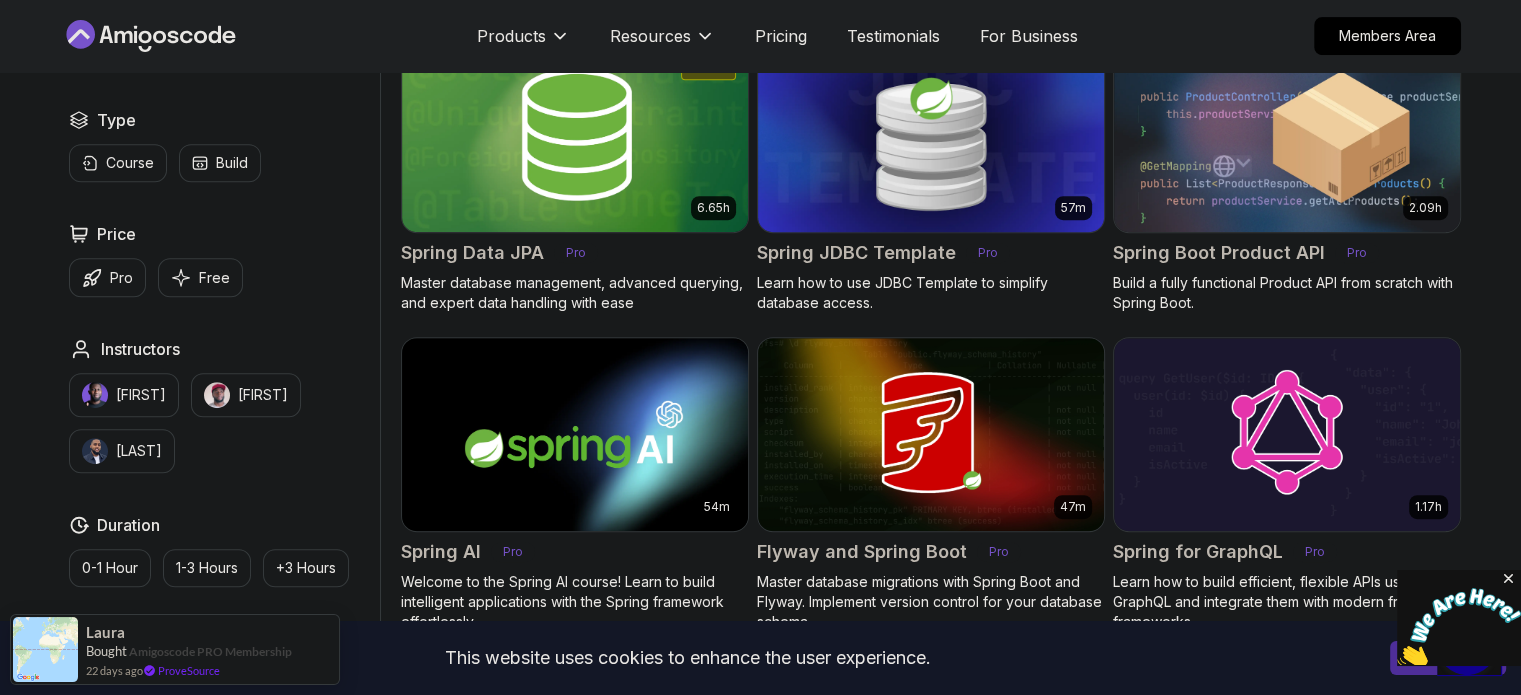 click at bounding box center [931, 435] 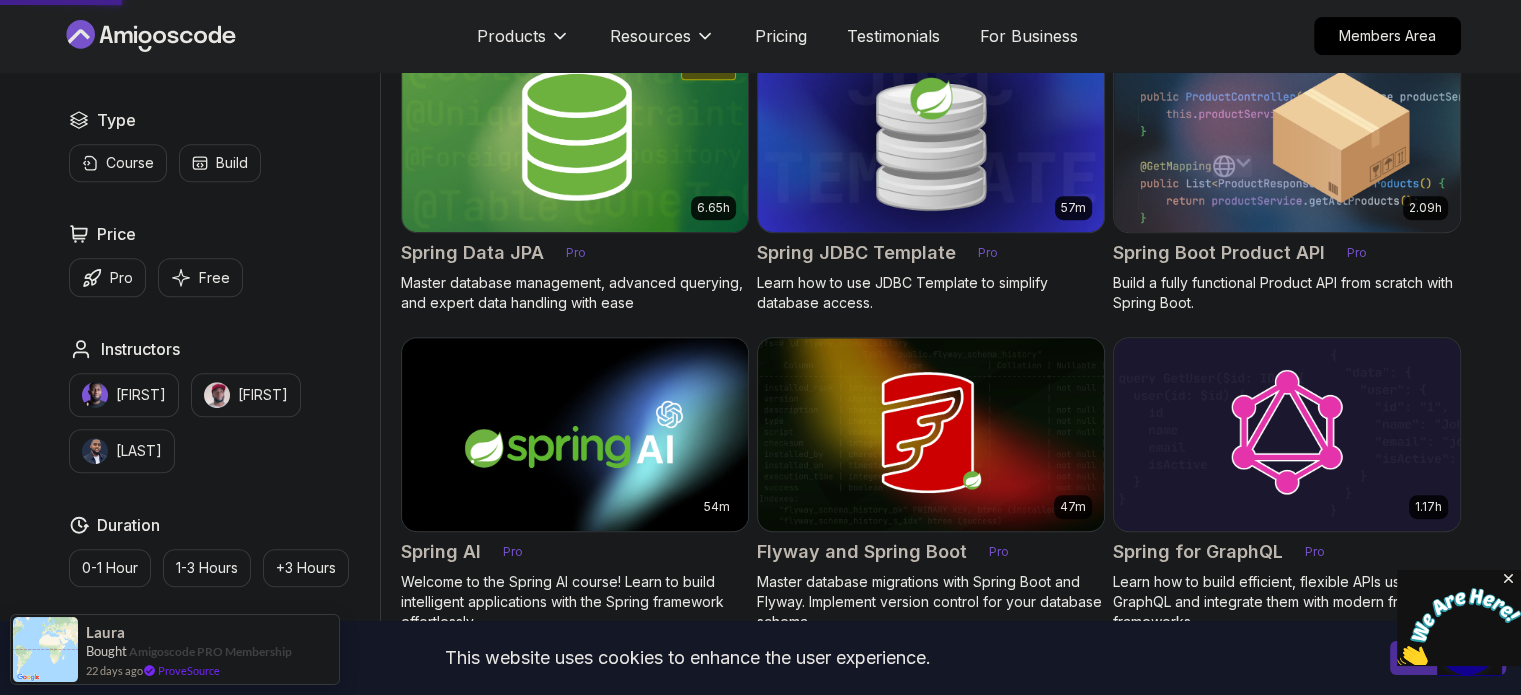 scroll, scrollTop: 0, scrollLeft: 0, axis: both 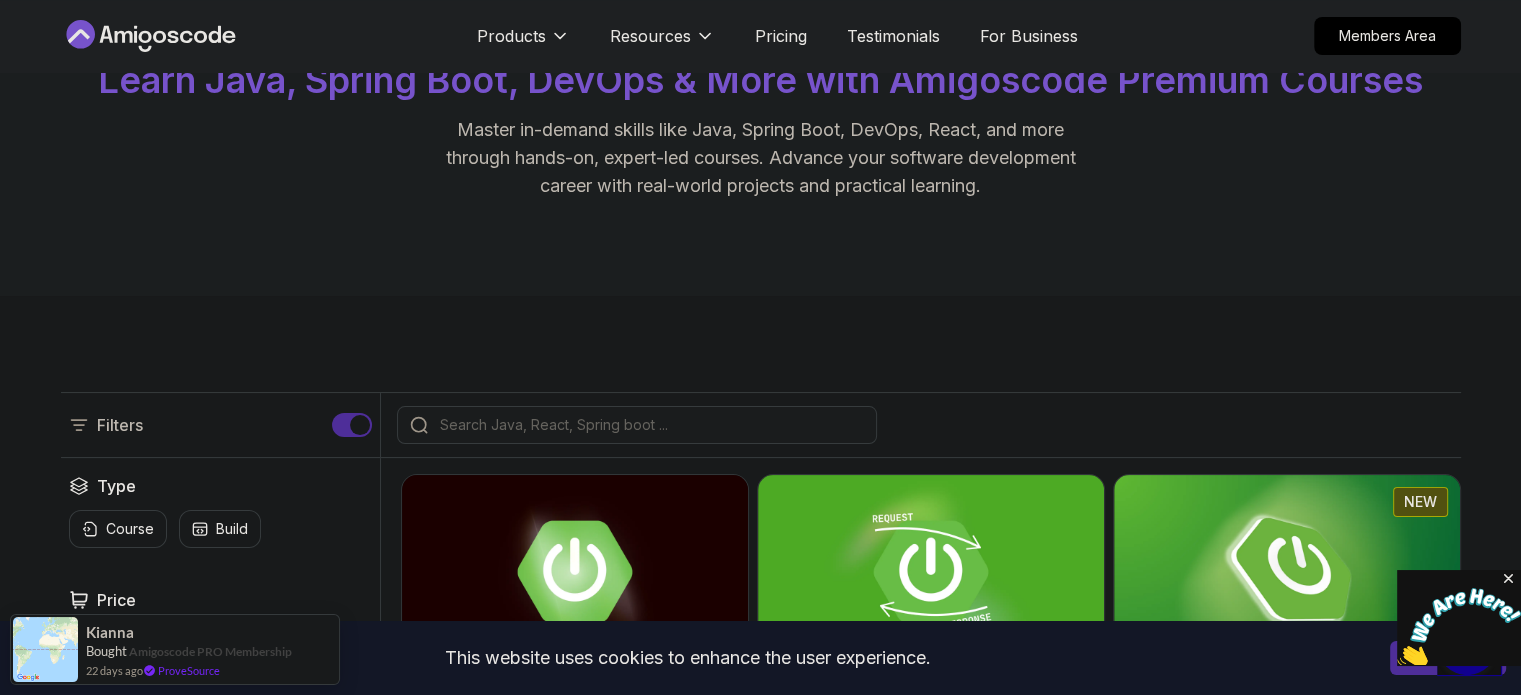 click at bounding box center (360, 425) 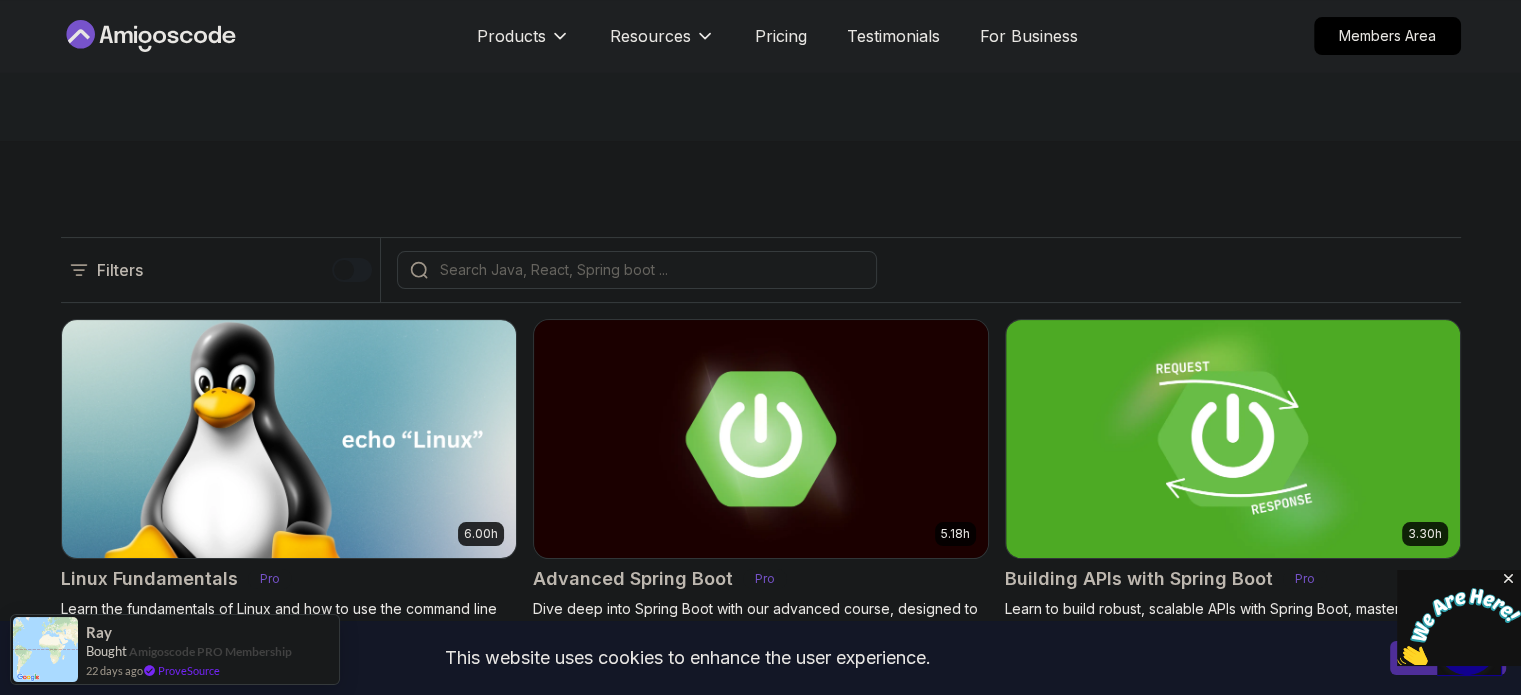 scroll, scrollTop: 307, scrollLeft: 0, axis: vertical 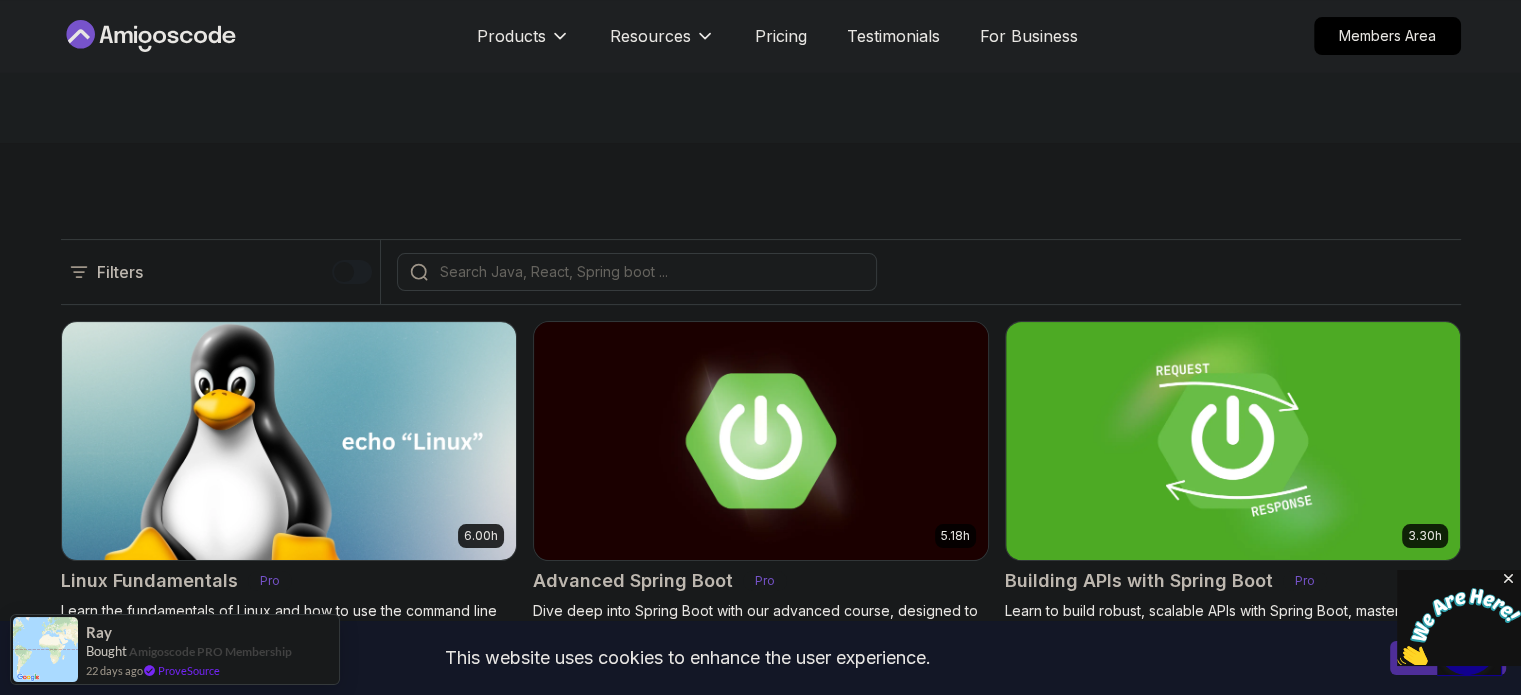click on "Filters" at bounding box center (221, 272) 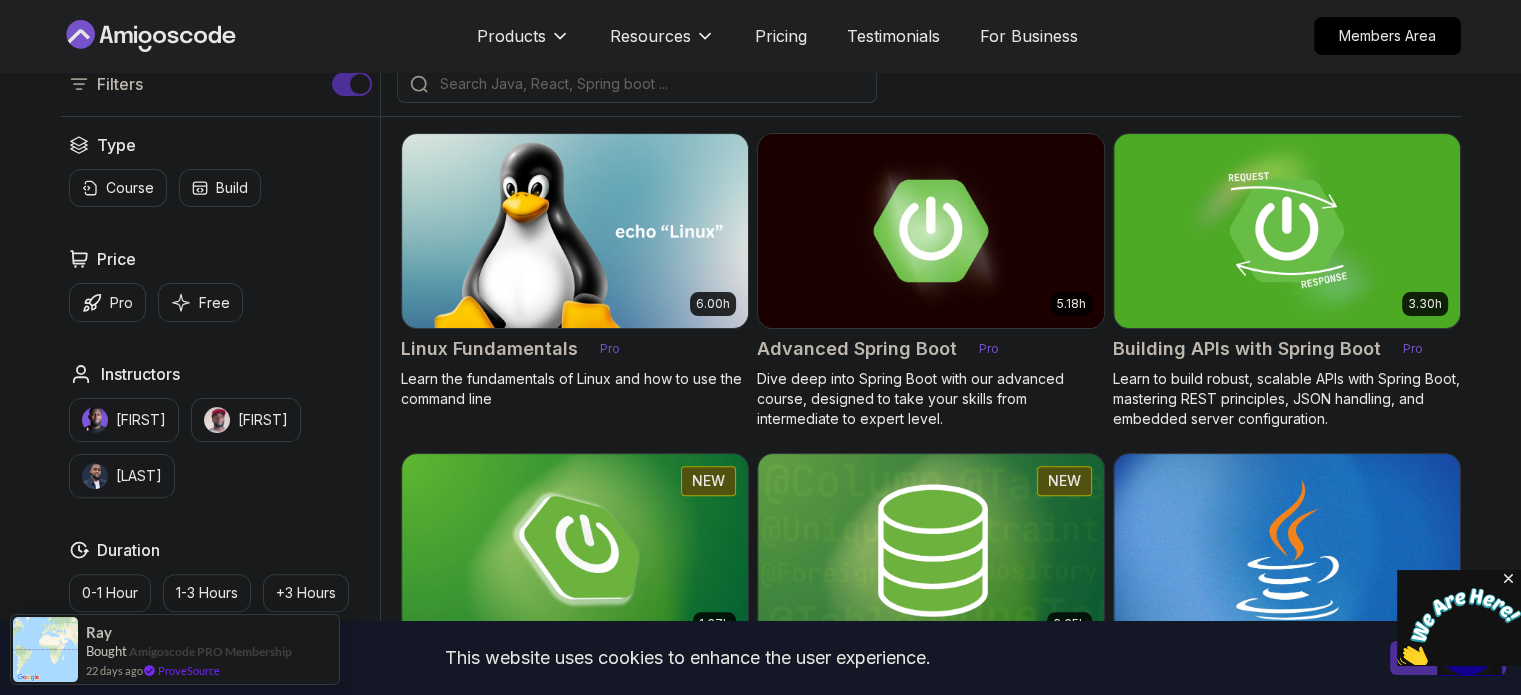 scroll, scrollTop: 496, scrollLeft: 0, axis: vertical 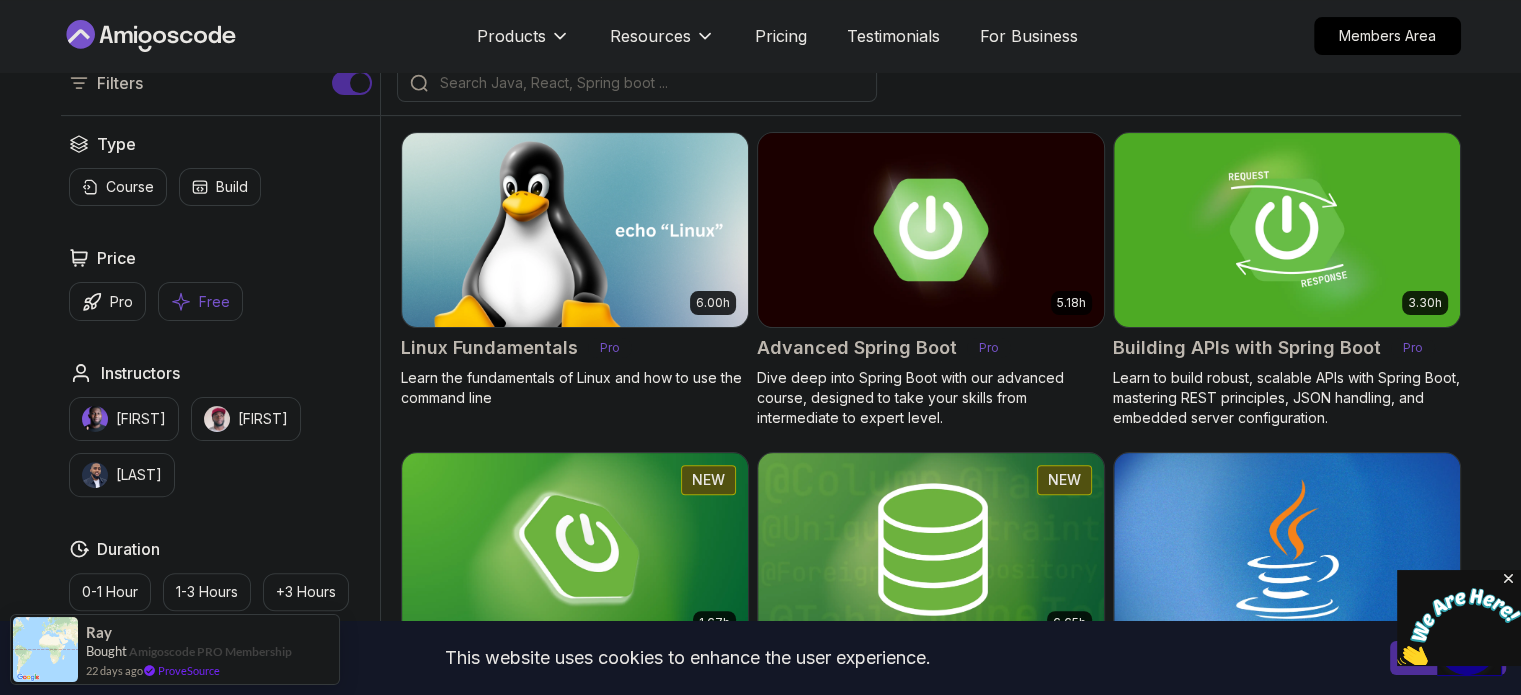 click 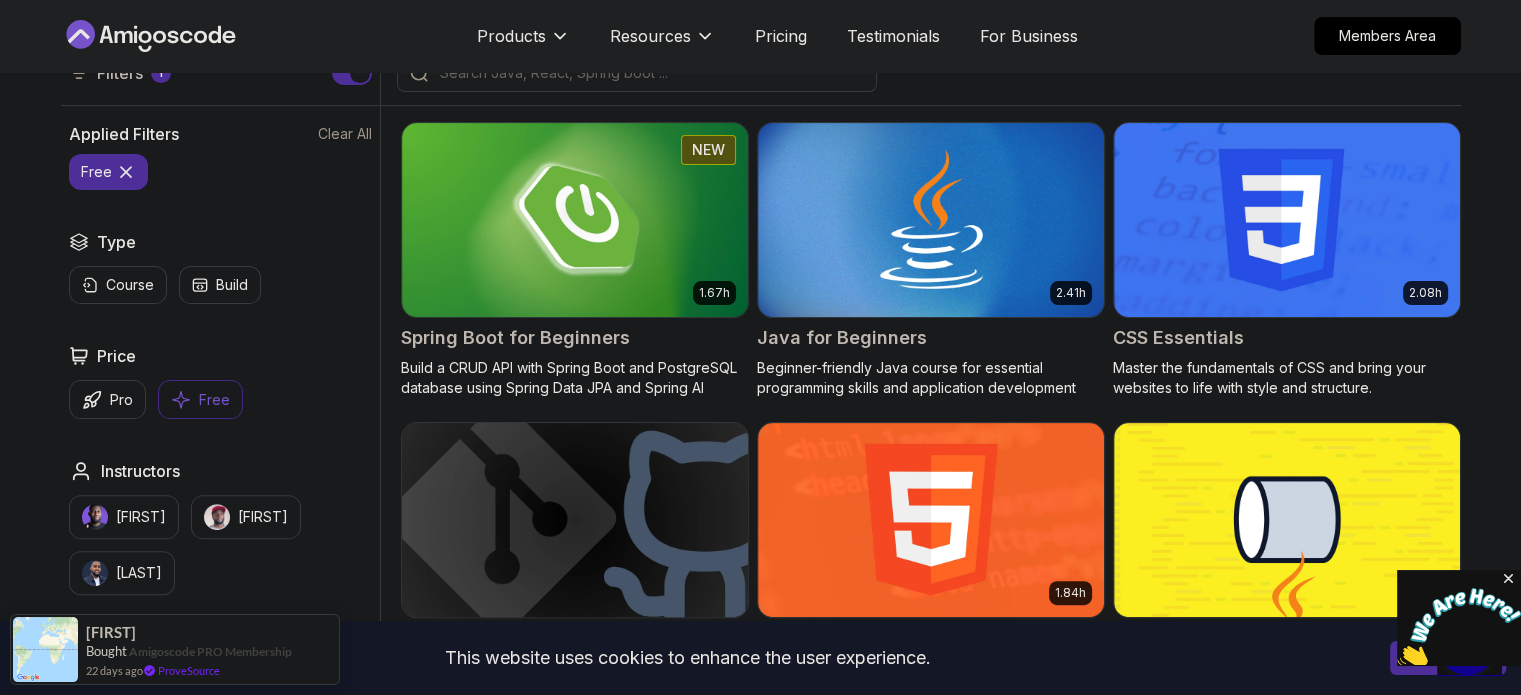 scroll, scrollTop: 348, scrollLeft: 0, axis: vertical 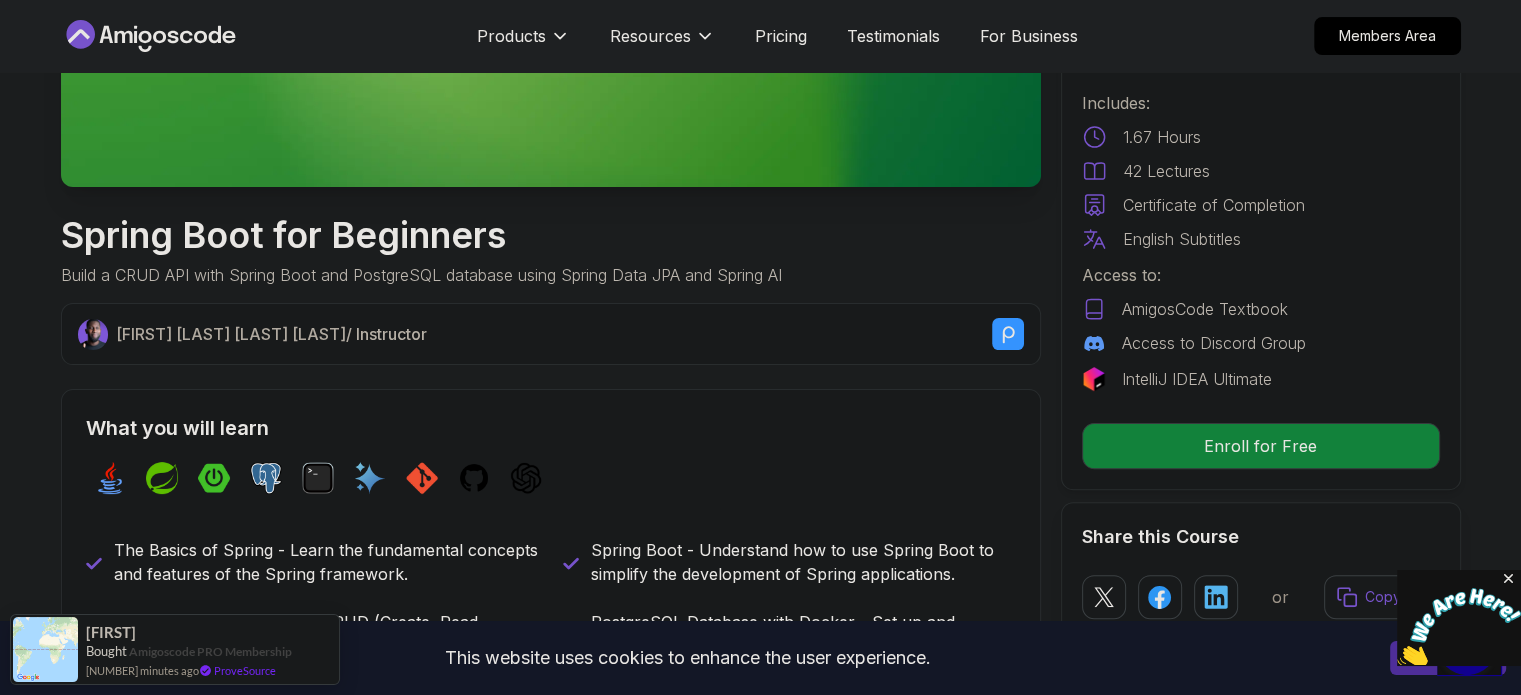 drag, startPoint x: 1052, startPoint y: 182, endPoint x: 1051, endPoint y: 215, distance: 33.01515 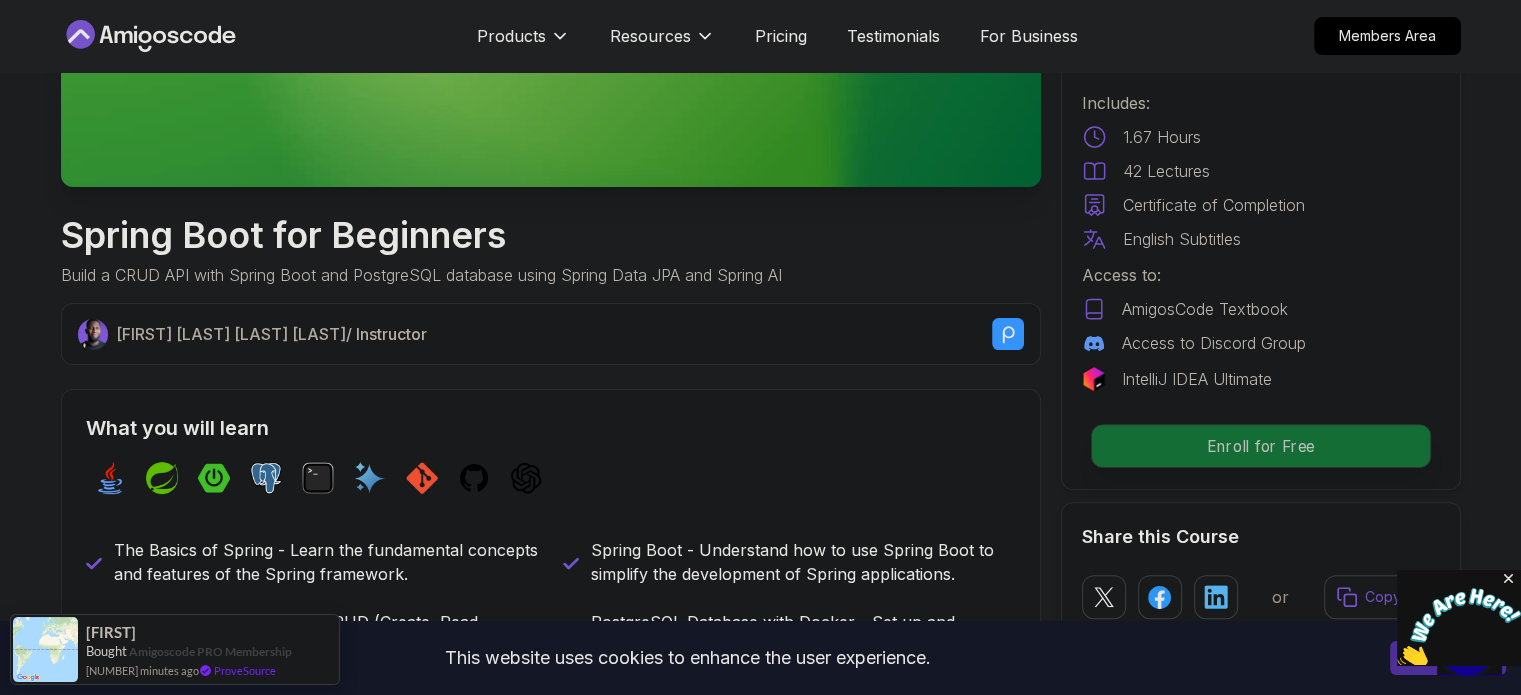 click on "Enroll for Free" at bounding box center [1260, 446] 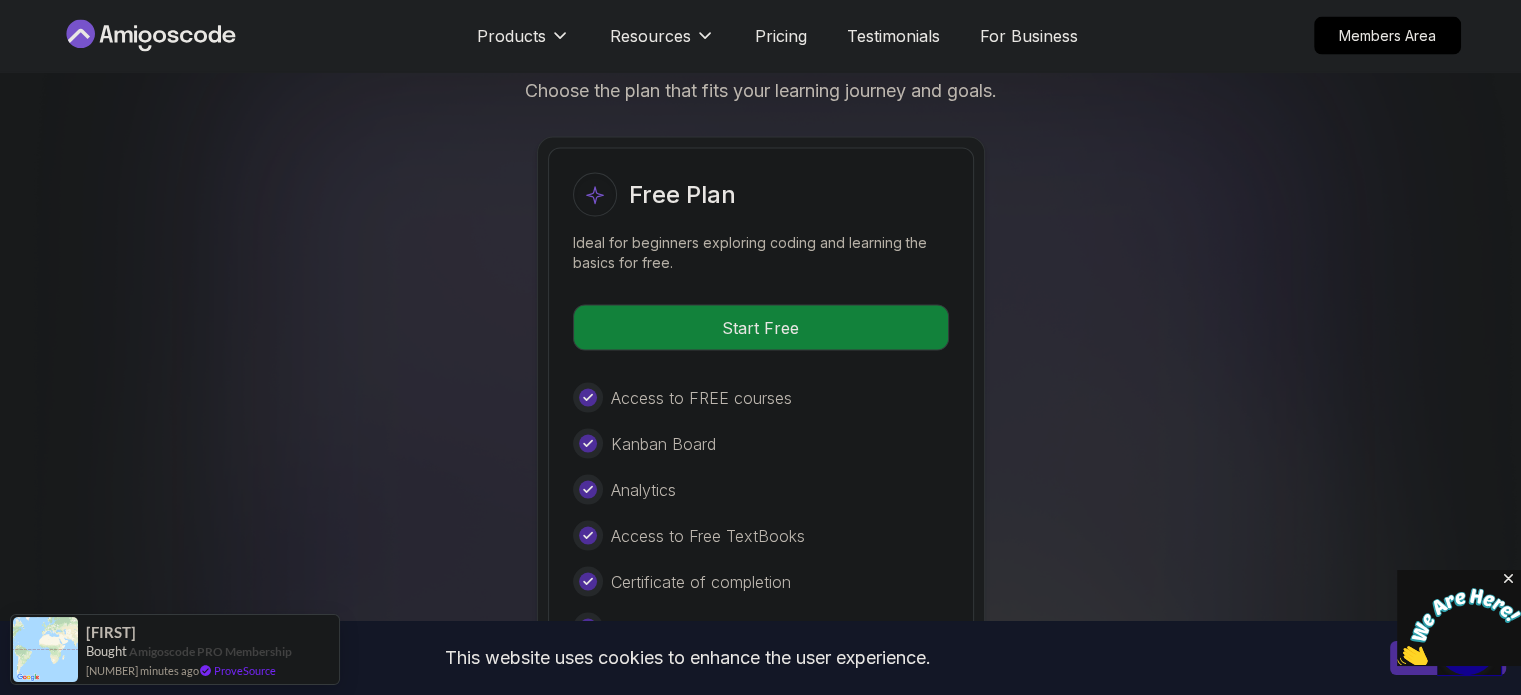 scroll, scrollTop: 4108, scrollLeft: 0, axis: vertical 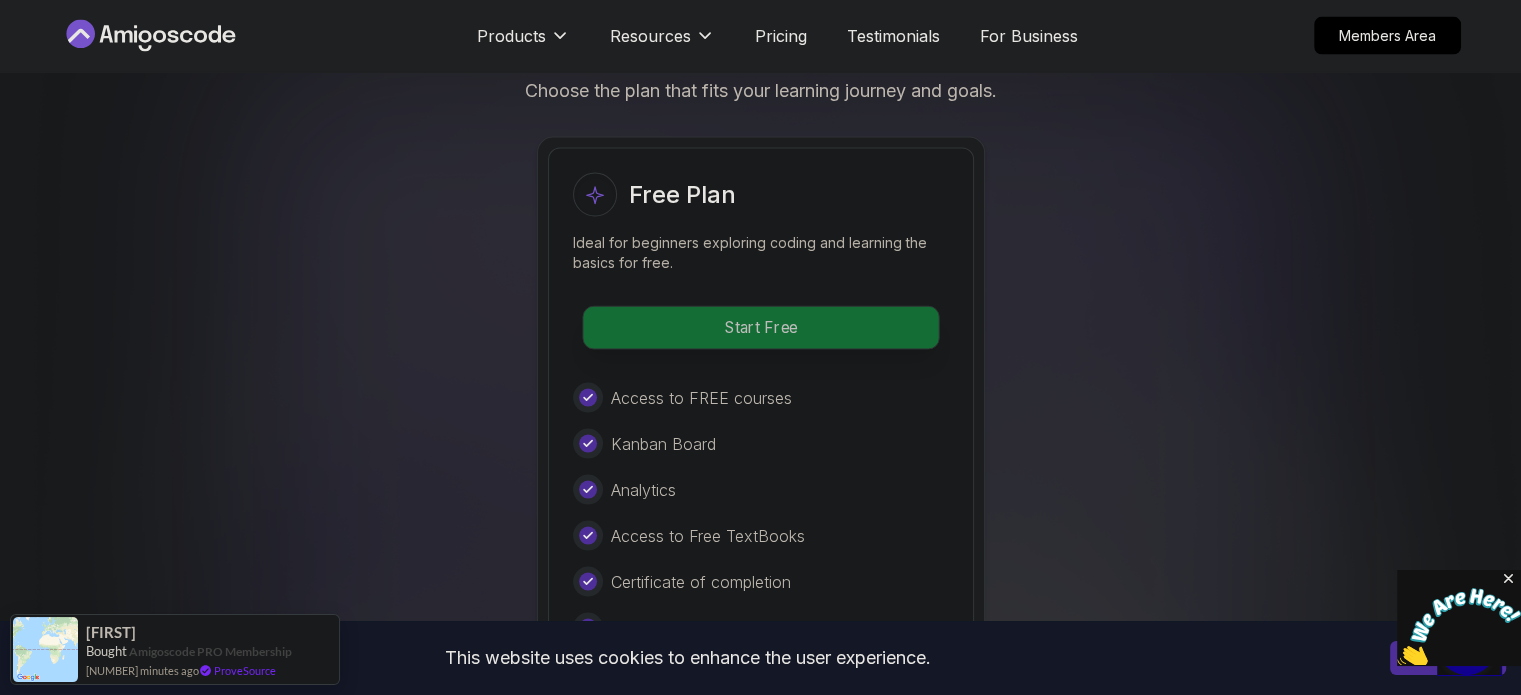 click on "Start Free" at bounding box center (760, 328) 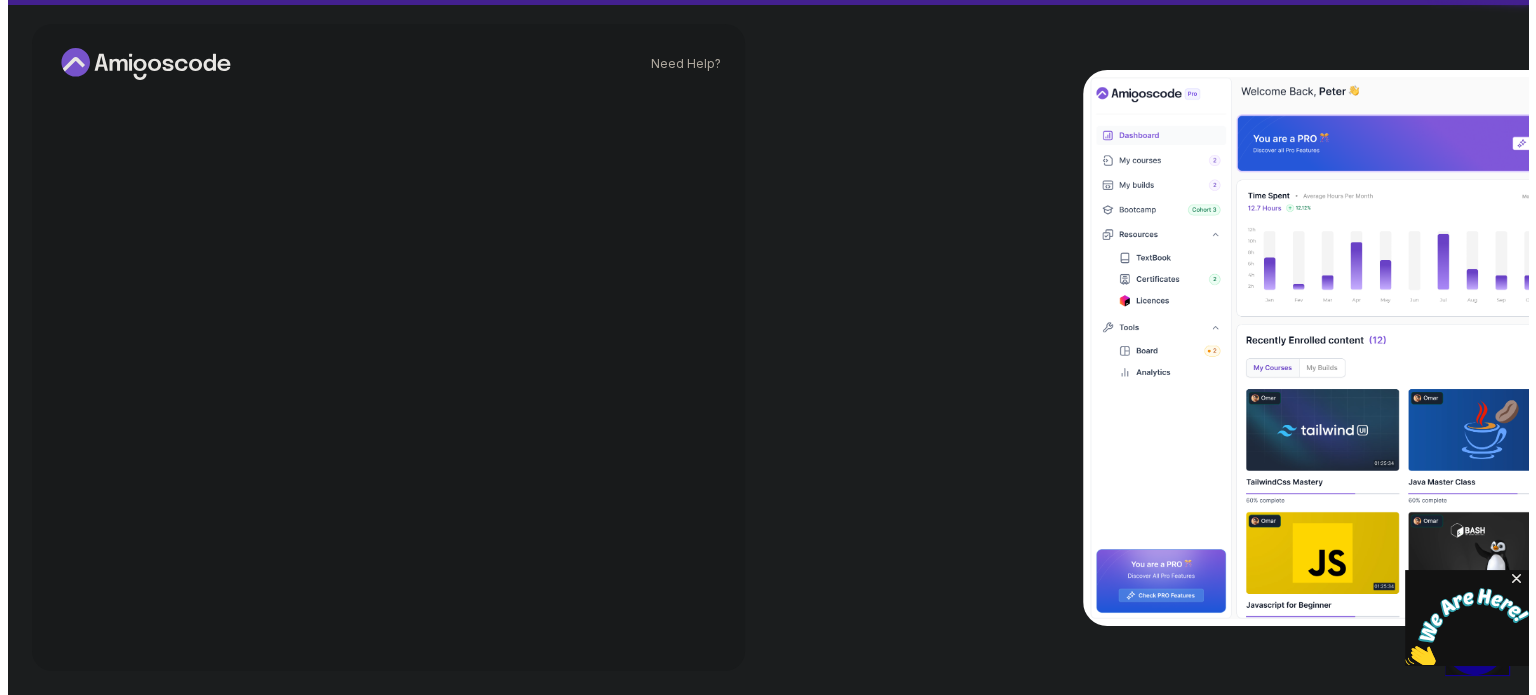 scroll, scrollTop: 0, scrollLeft: 0, axis: both 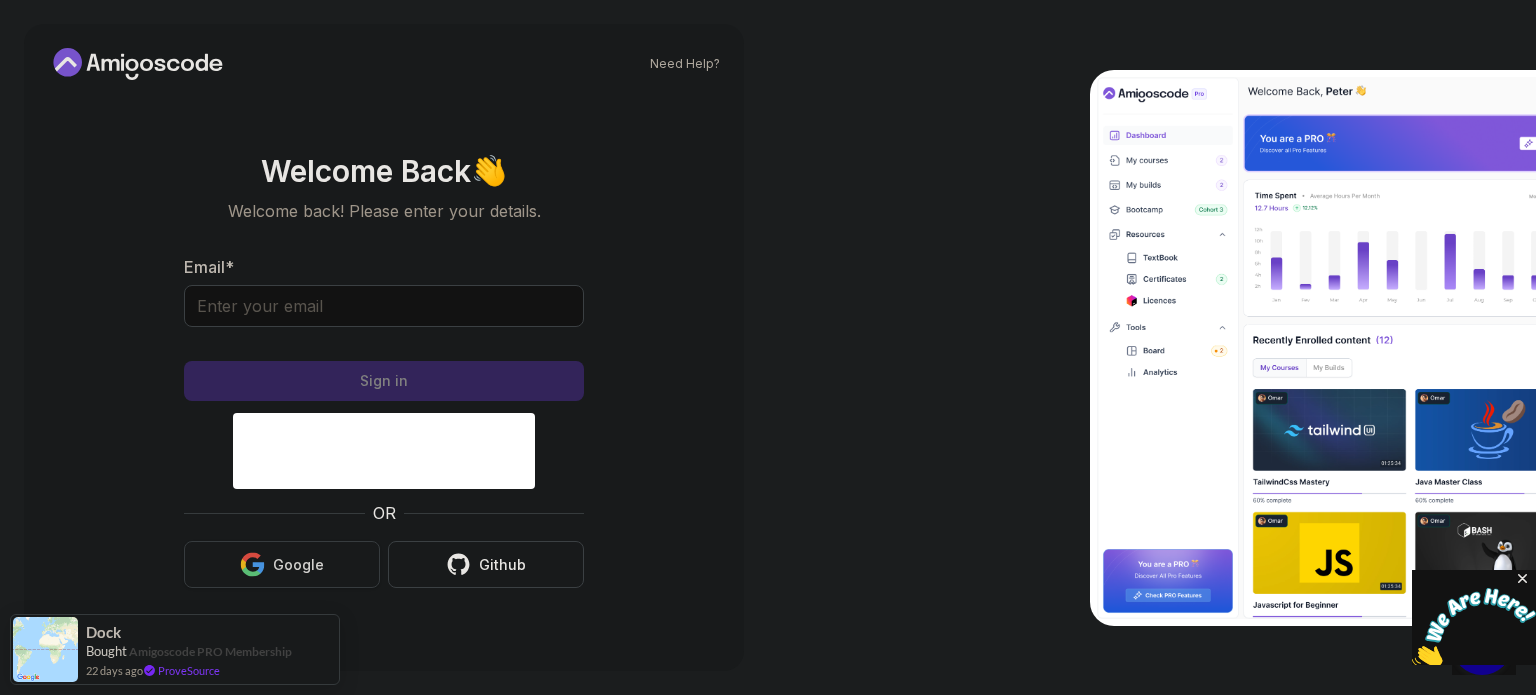 click on "Google" at bounding box center [282, 564] 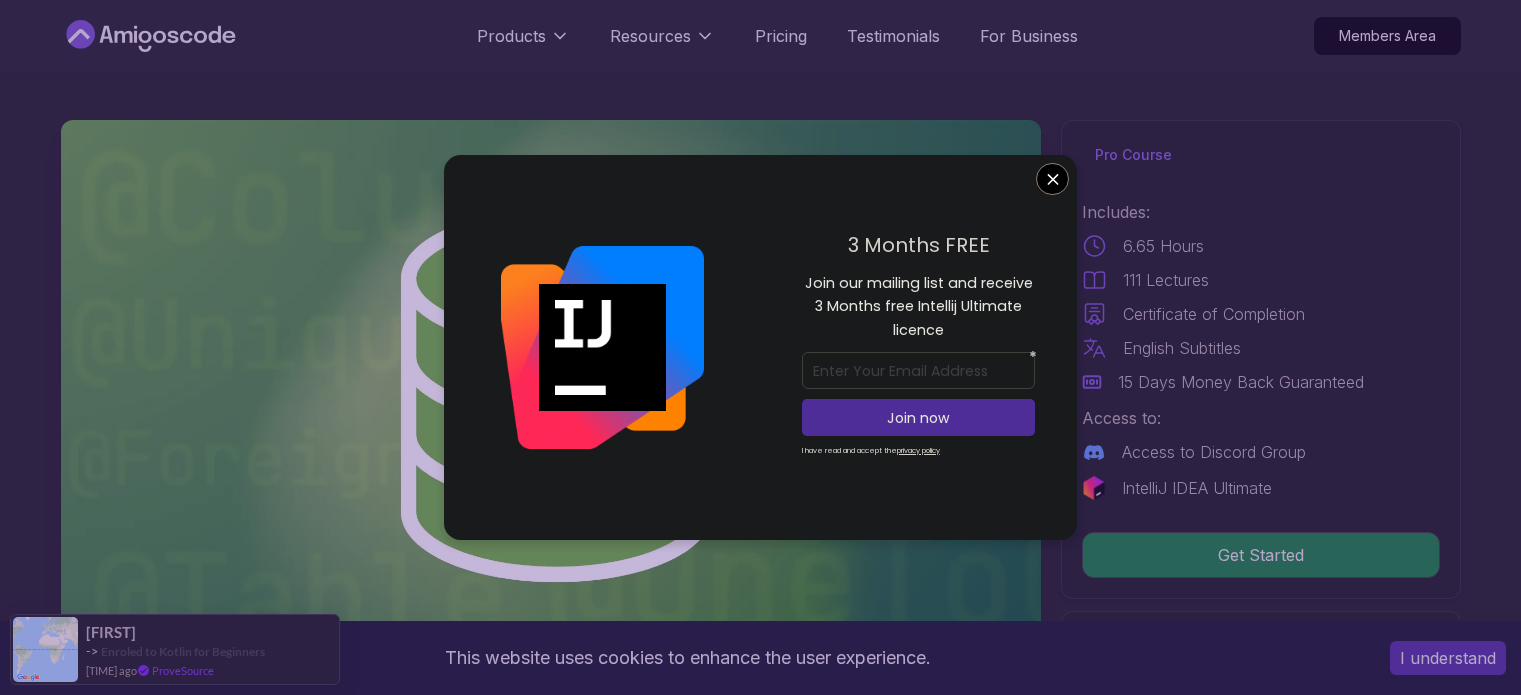 scroll, scrollTop: 0, scrollLeft: 0, axis: both 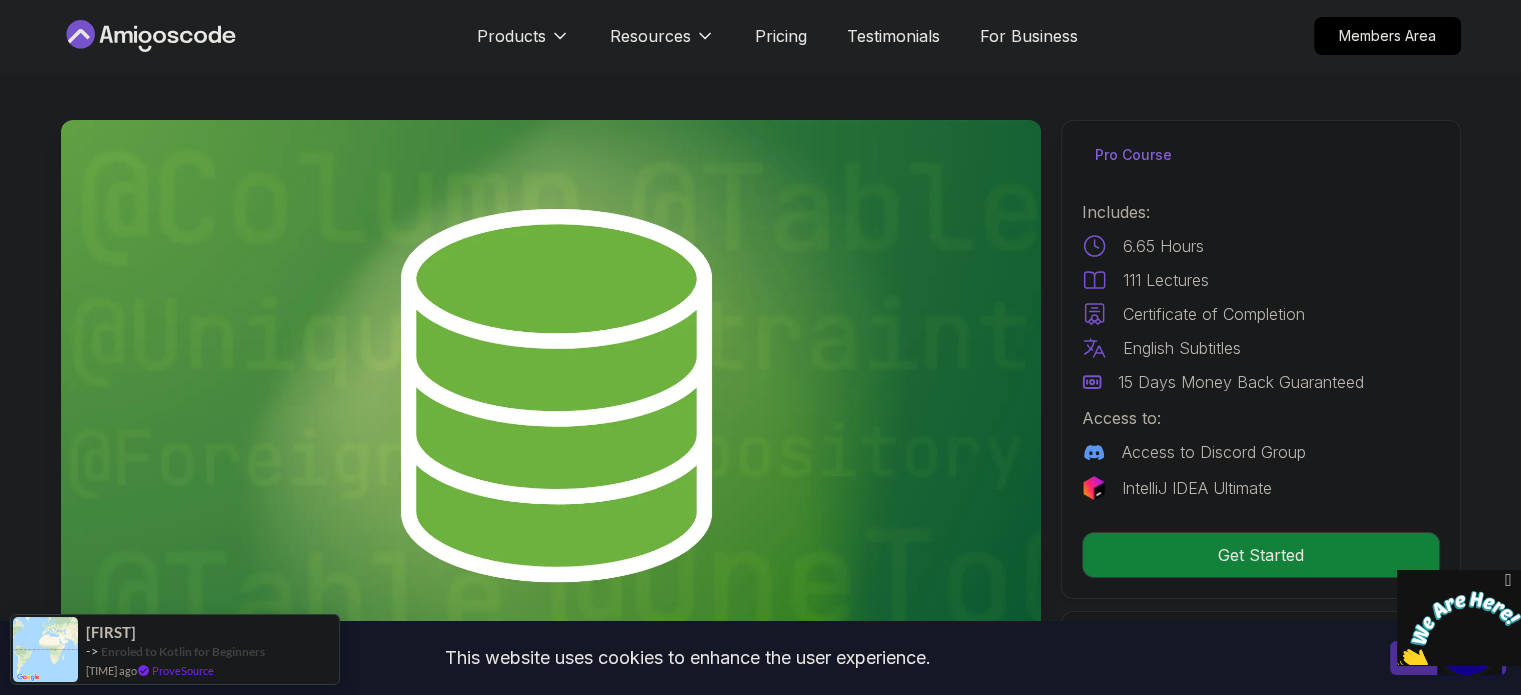 click on "This website uses cookies to enhance the user experience. I understand Products Resources Pricing Testimonials For Business Members Area Products Resources Pricing Testimonials For Business Members Area Spring Data JPA Master database management, advanced querying, and expert data handling with ease [FIRST] [LAST]  /   Instructor Pro Course Includes: 6.65 Hours 111 Lectures Certificate of Completion English Subtitles 15 Days Money Back Guaranteed Access to: Access to Discord Group IntelliJ IDEA Ultimate Get Started Share this Course or Copy link Got a Team of 5 or More? With one subscription, give your entire team access to all courses and features. Check our Business Plan [FIRST] [LAST]  /   Instructor What you will learn spring-data-jpa java spring-boot spring terminal sql JPA and Hibernate Fundamentals - Understand how Spring Data JPA simplifies data persistence. Entity Relationships - Master One-to-One, One-to-Many, and Many-to-Many mappings.
Why This Course Stands Out" at bounding box center [760, 5441] 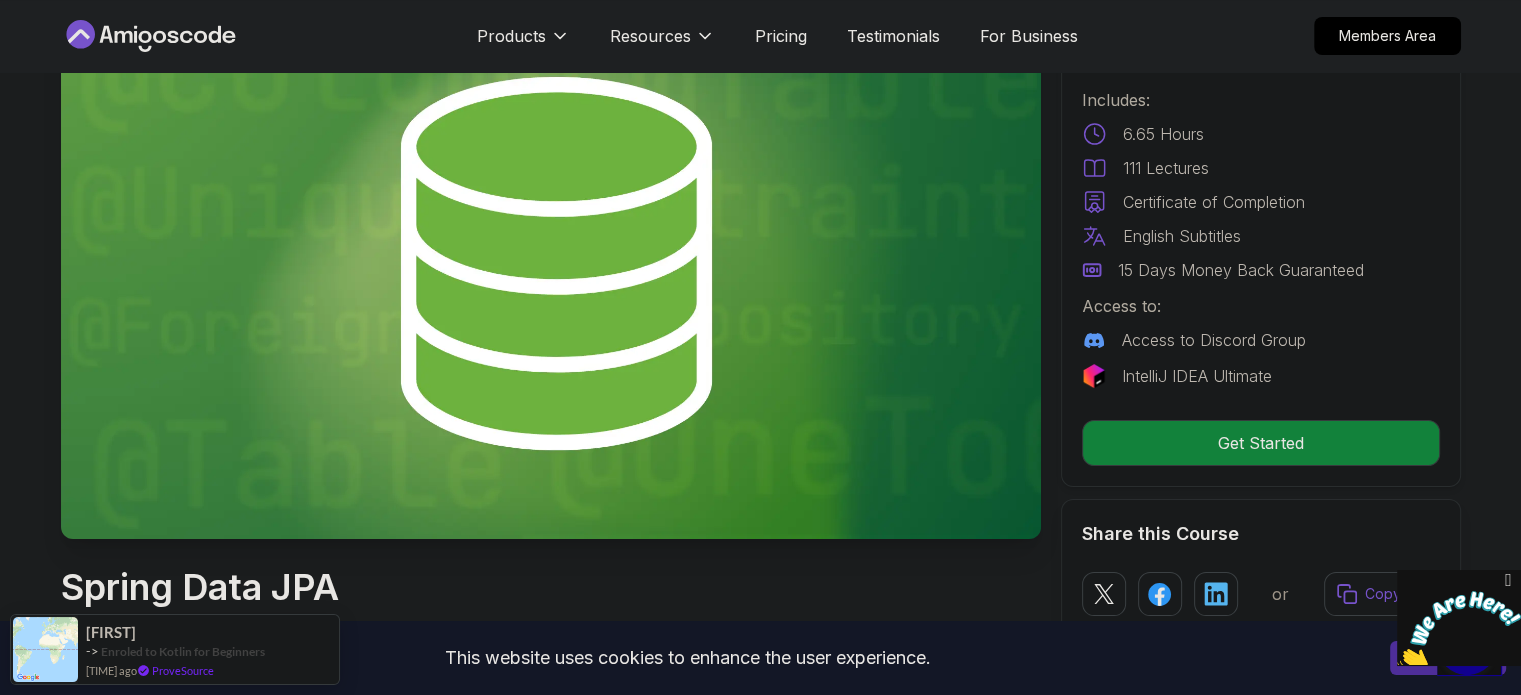 scroll, scrollTop: 134, scrollLeft: 0, axis: vertical 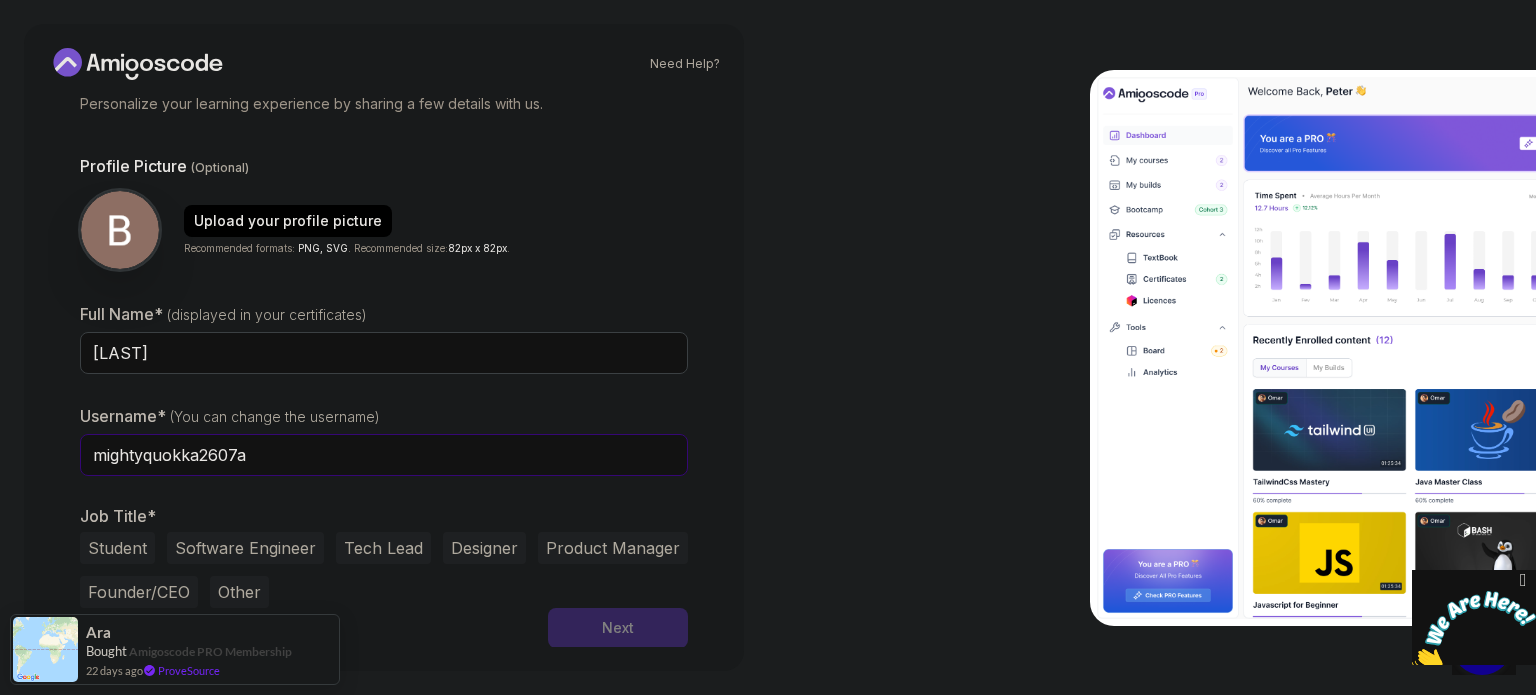 click on "mightyquokka2607a" at bounding box center (384, 455) 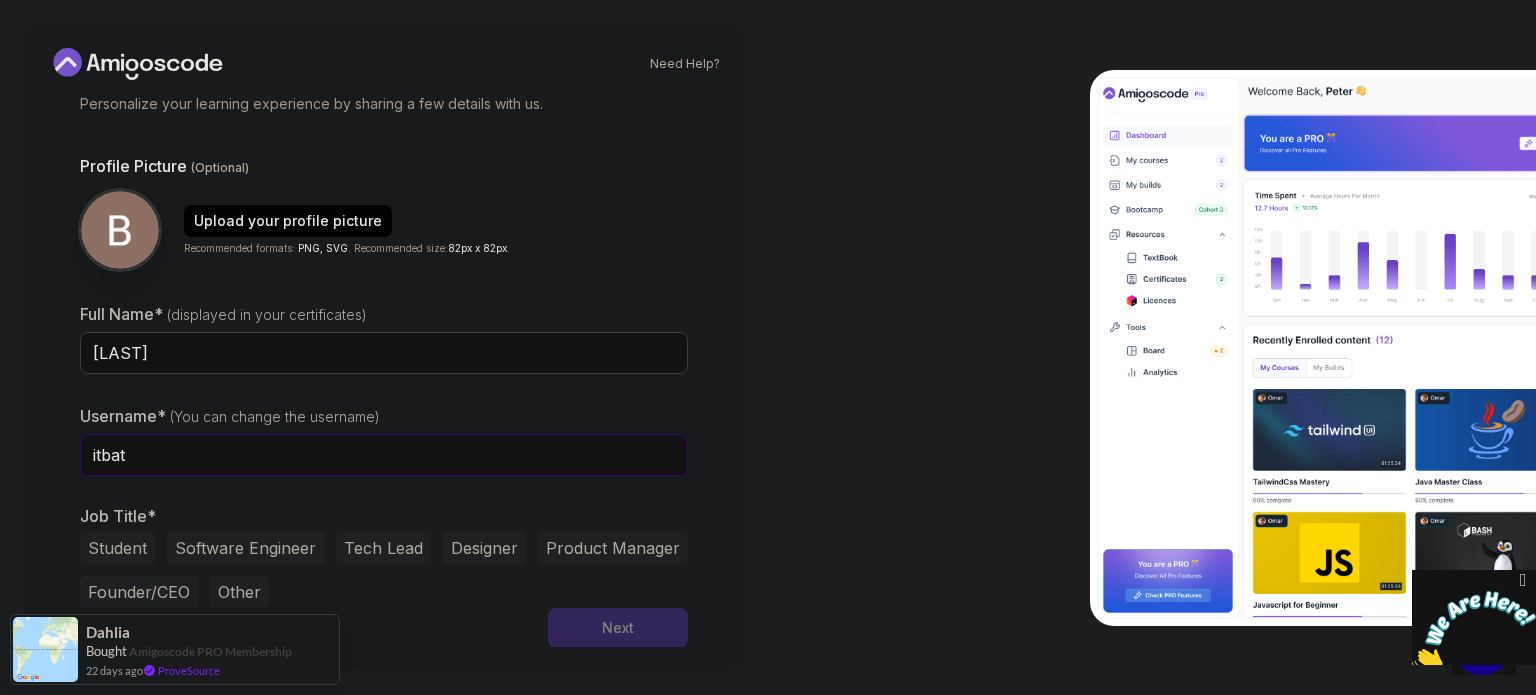 type on "itbat" 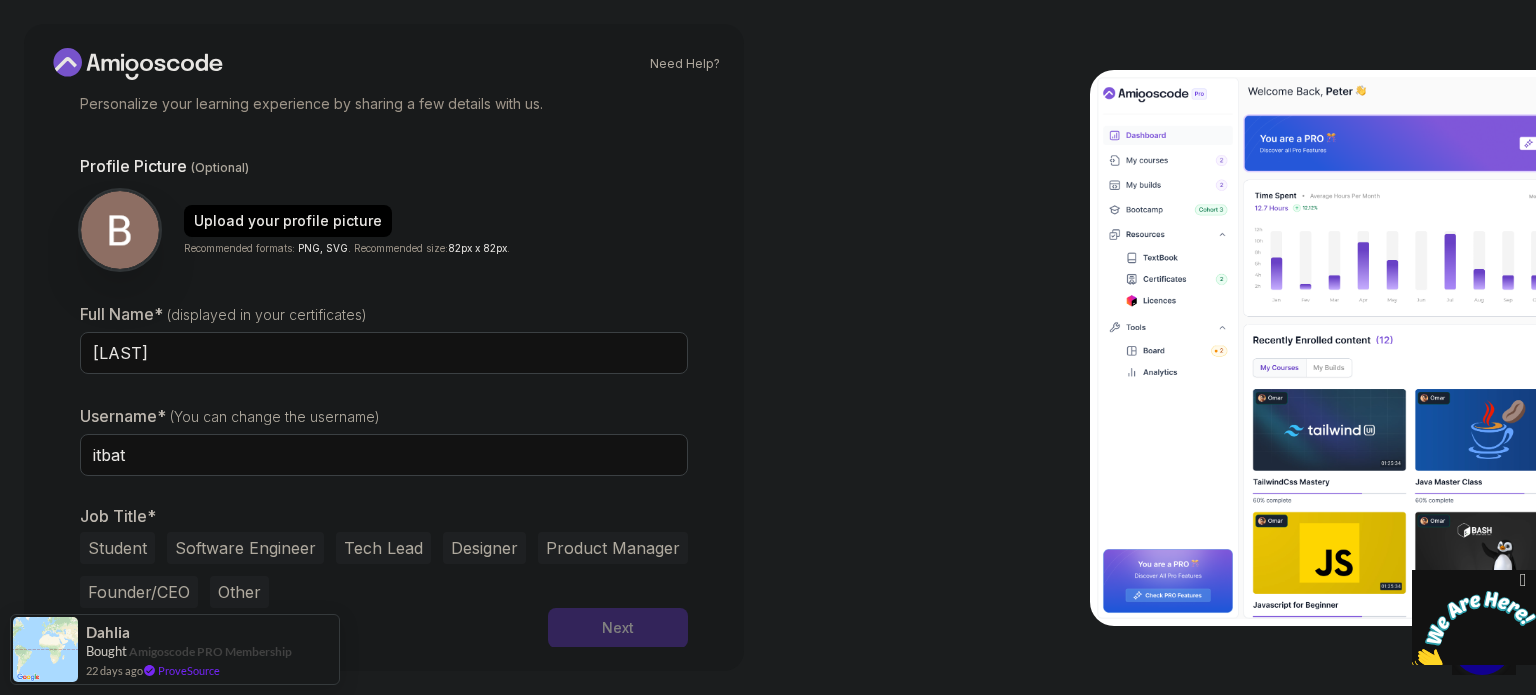 click on "Student" at bounding box center [117, 548] 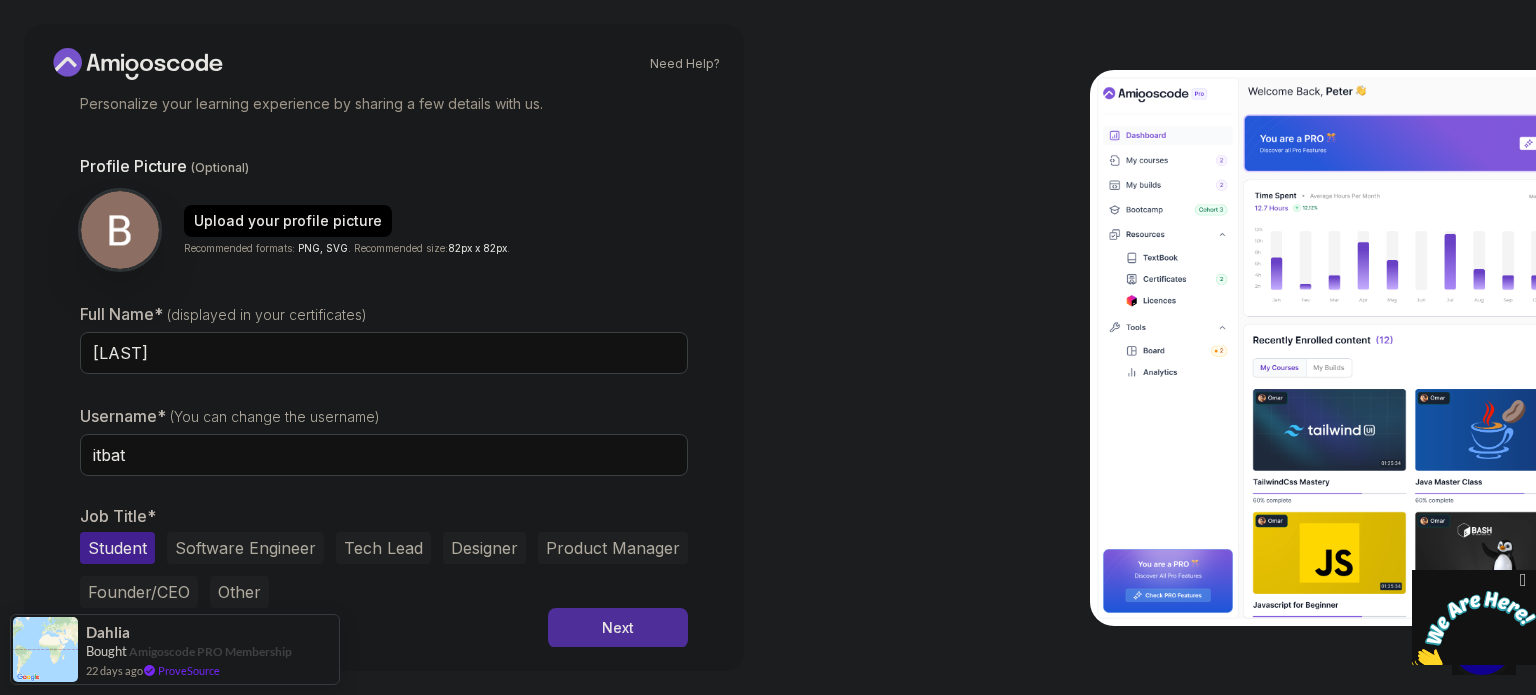 drag, startPoint x: 282, startPoint y: 565, endPoint x: 276, endPoint y: 555, distance: 11.661903 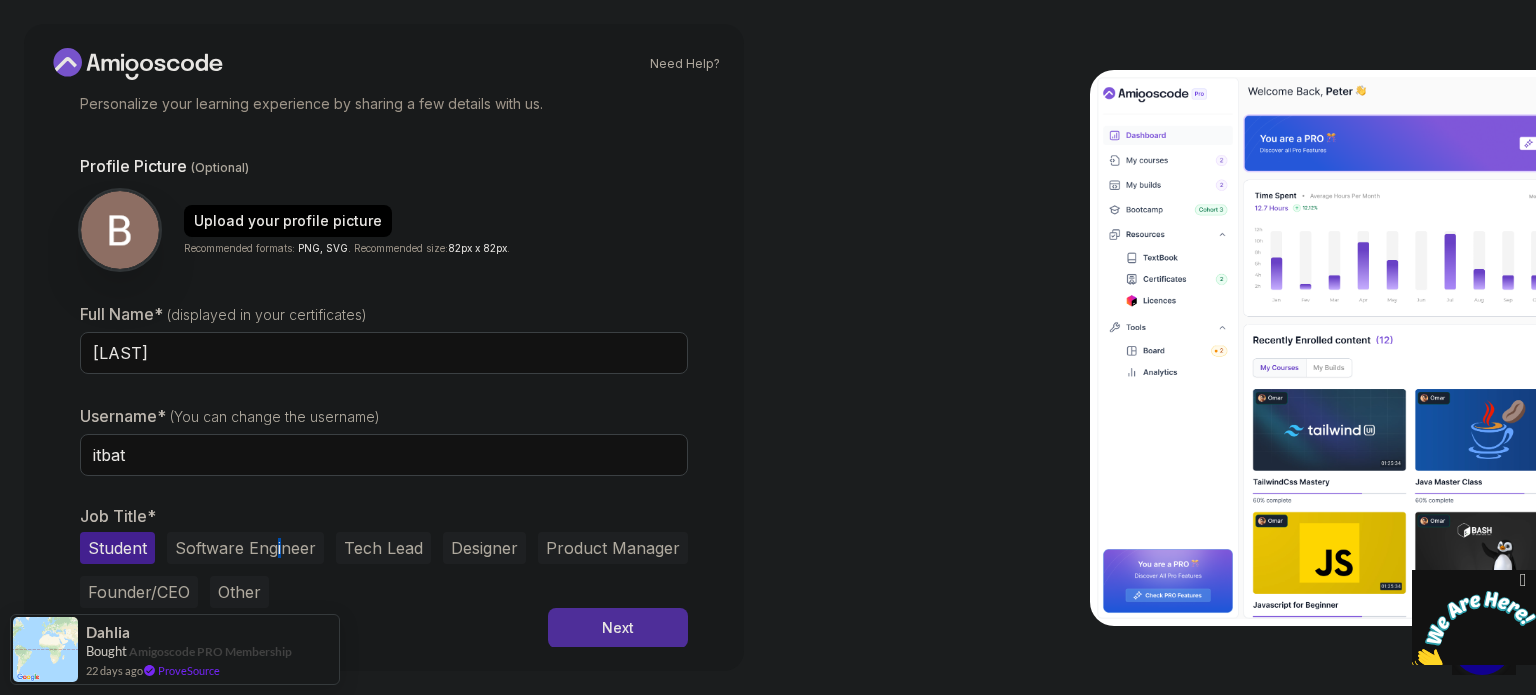 click on "Software Engineer" at bounding box center (245, 548) 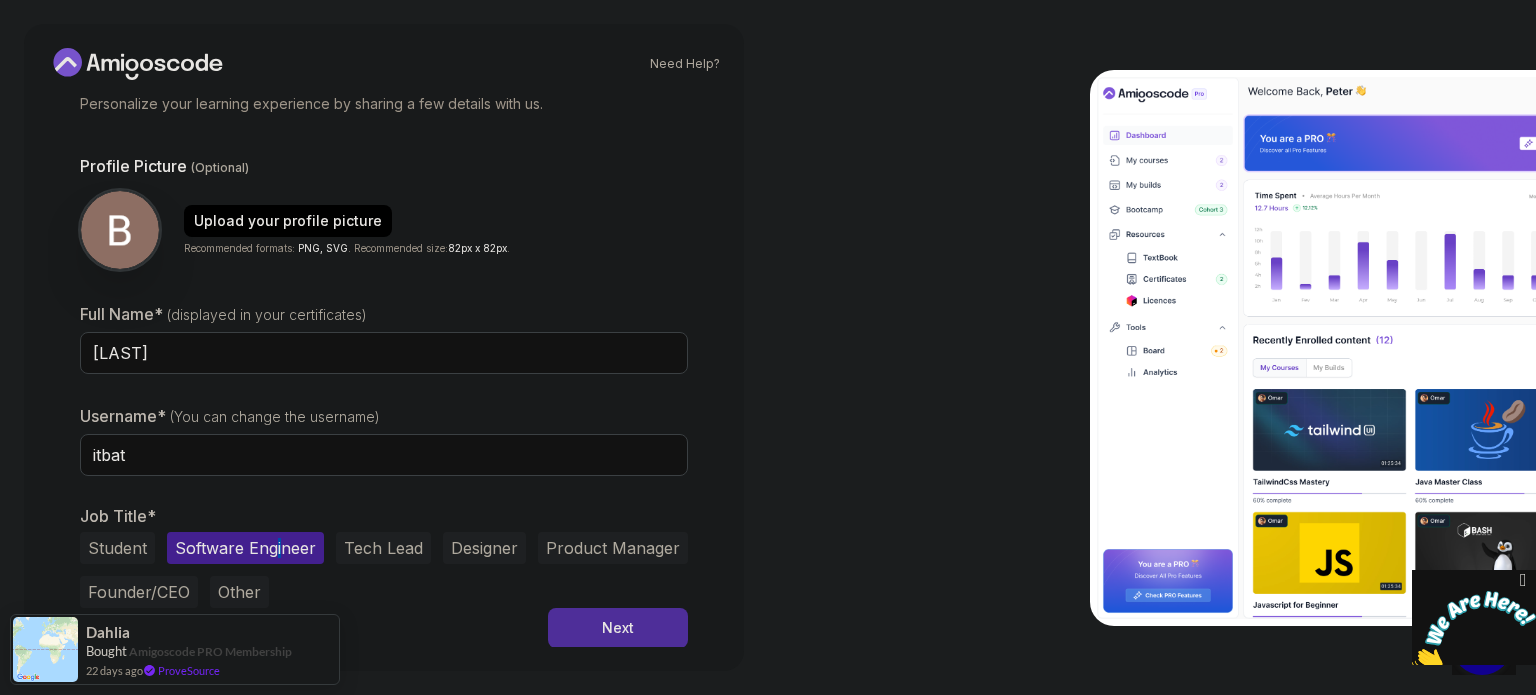 click on "Student" at bounding box center (117, 548) 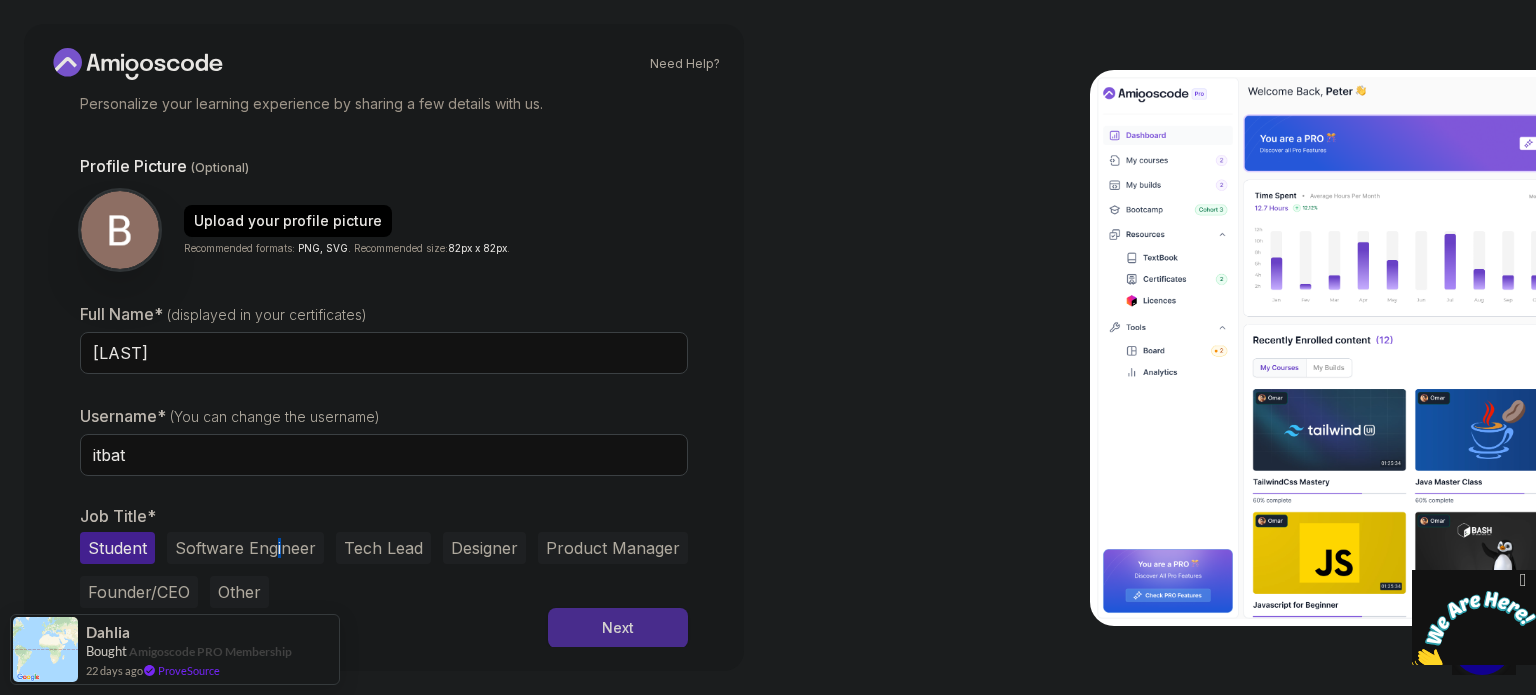 click on "Next" at bounding box center [618, 628] 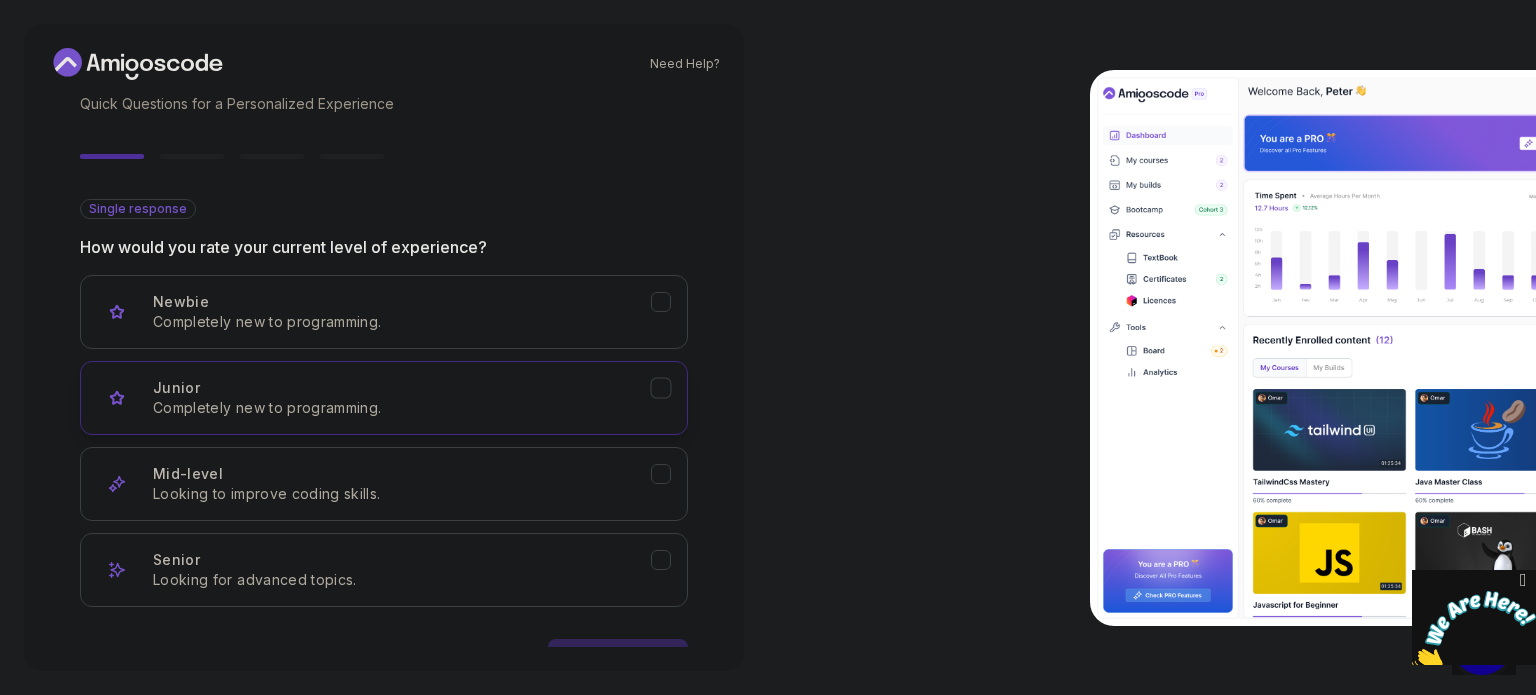 click on "Completely new to programming." at bounding box center [402, 408] 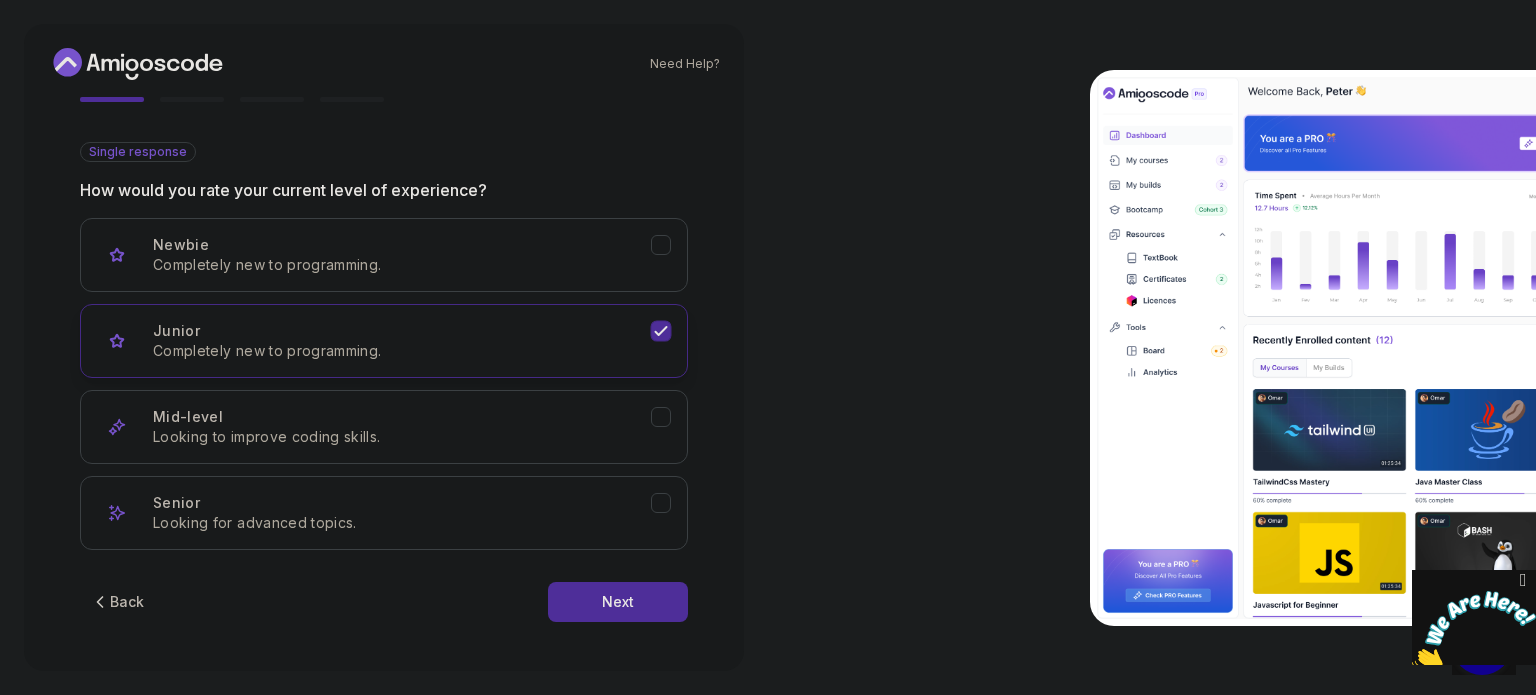 scroll, scrollTop: 196, scrollLeft: 0, axis: vertical 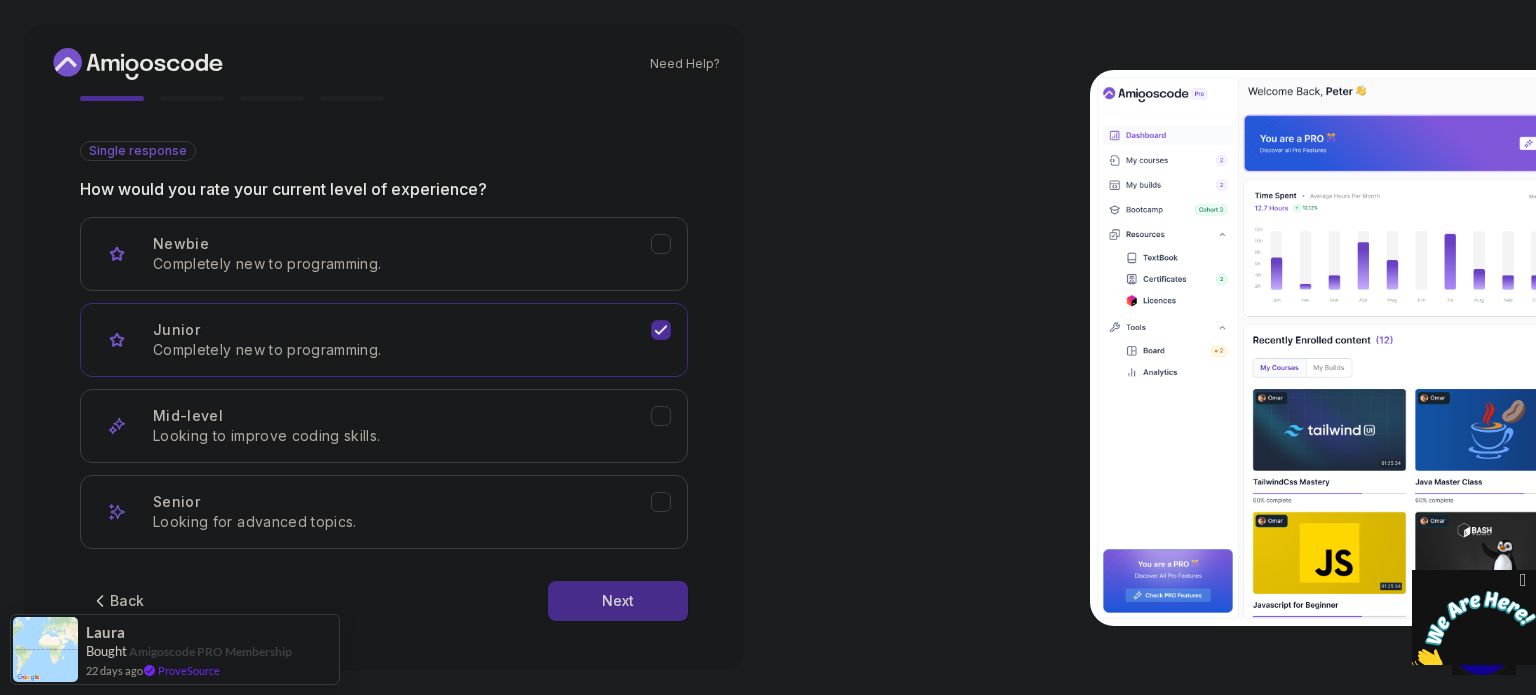 click on "Next" at bounding box center [618, 601] 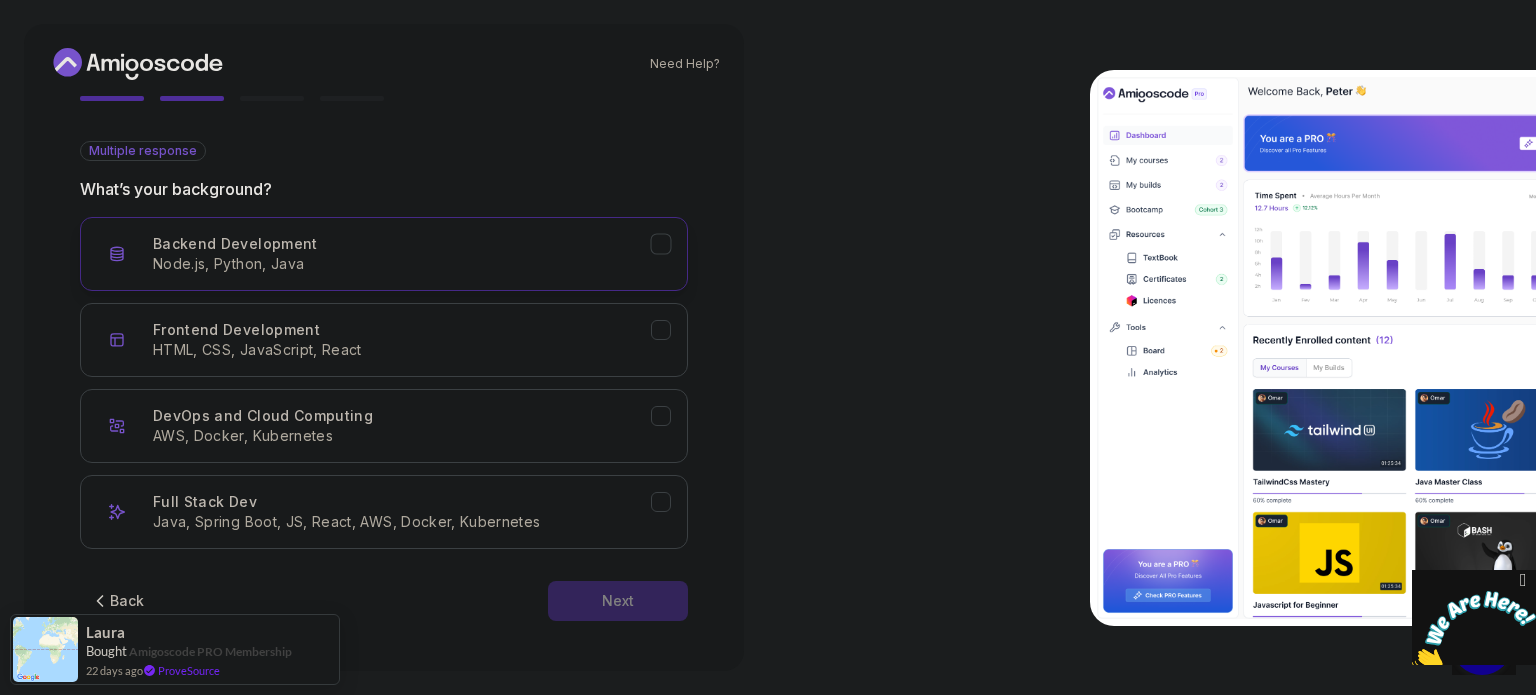 click on "Node.js, Python, Java" at bounding box center [402, 264] 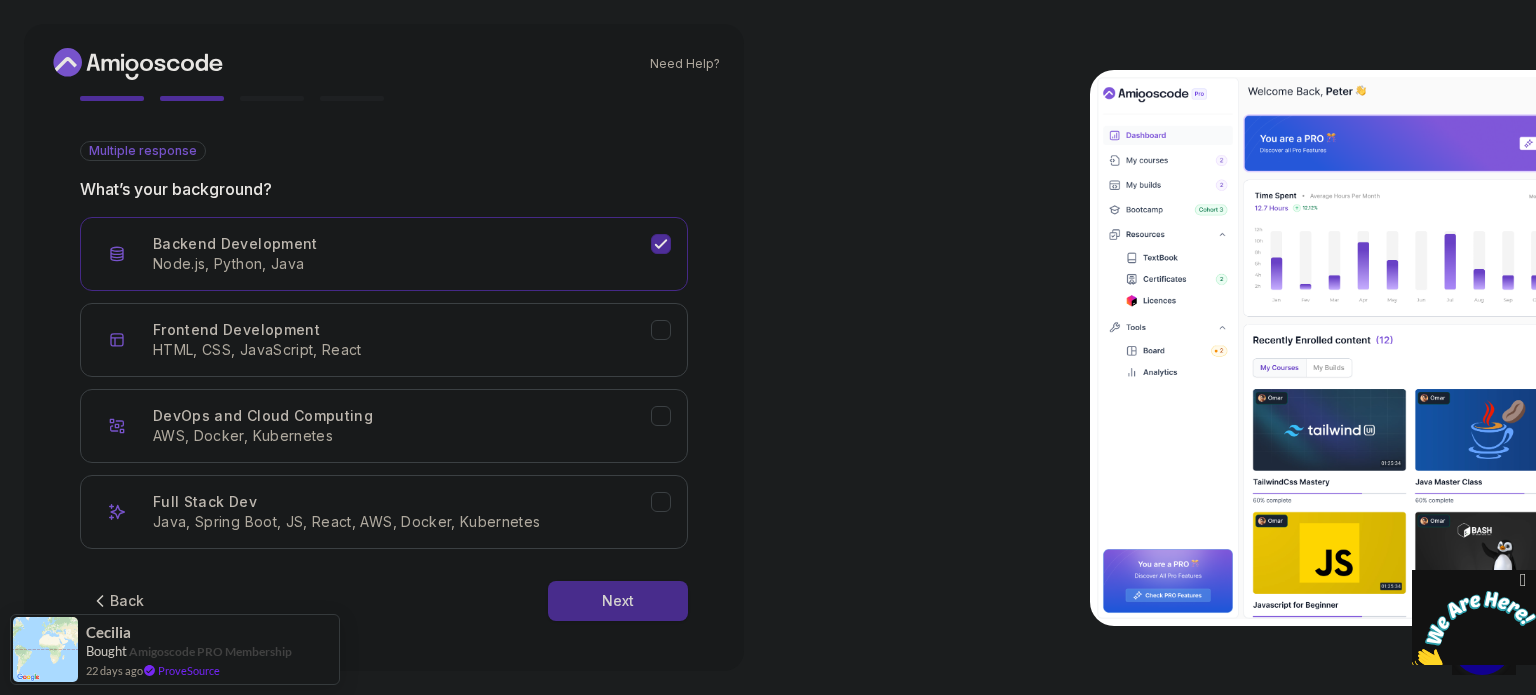 click on "Next" at bounding box center (618, 601) 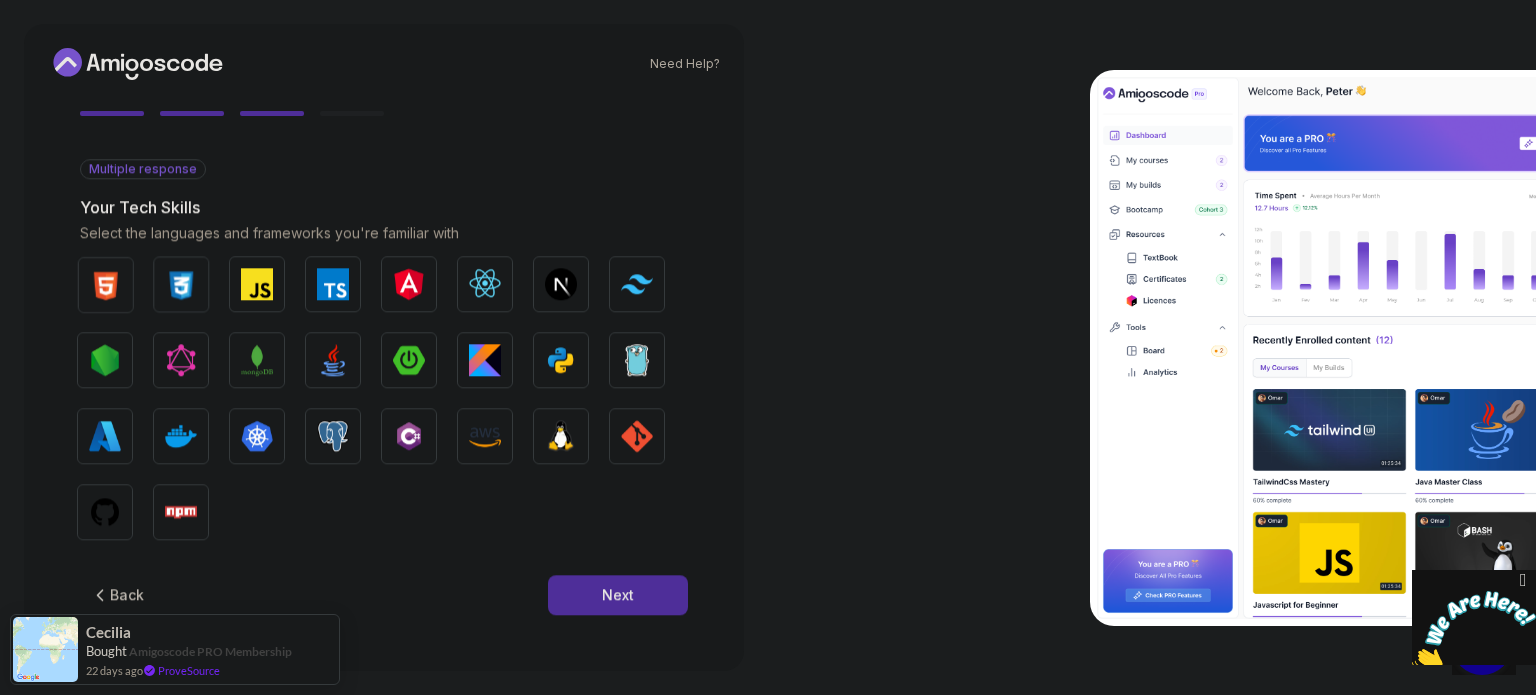 scroll, scrollTop: 177, scrollLeft: 0, axis: vertical 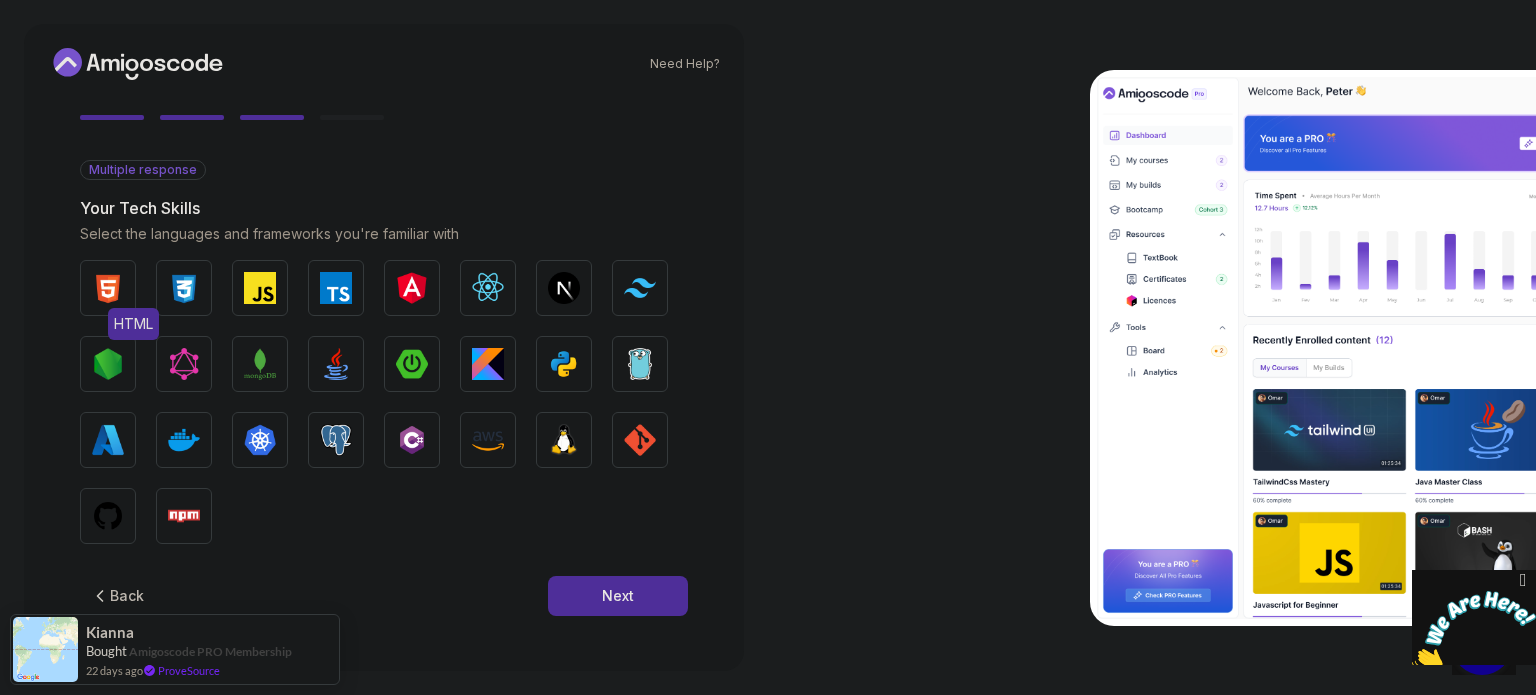 click at bounding box center [108, 288] 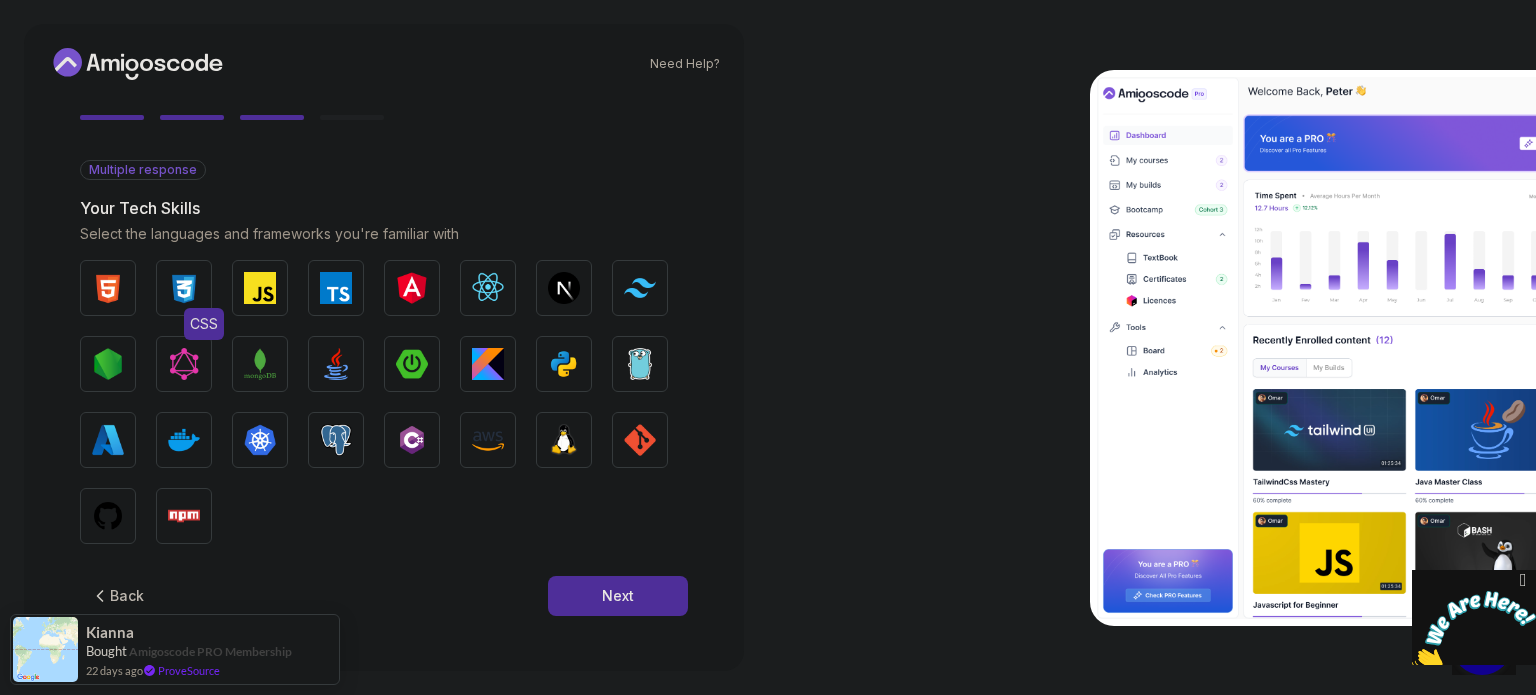 click at bounding box center [184, 288] 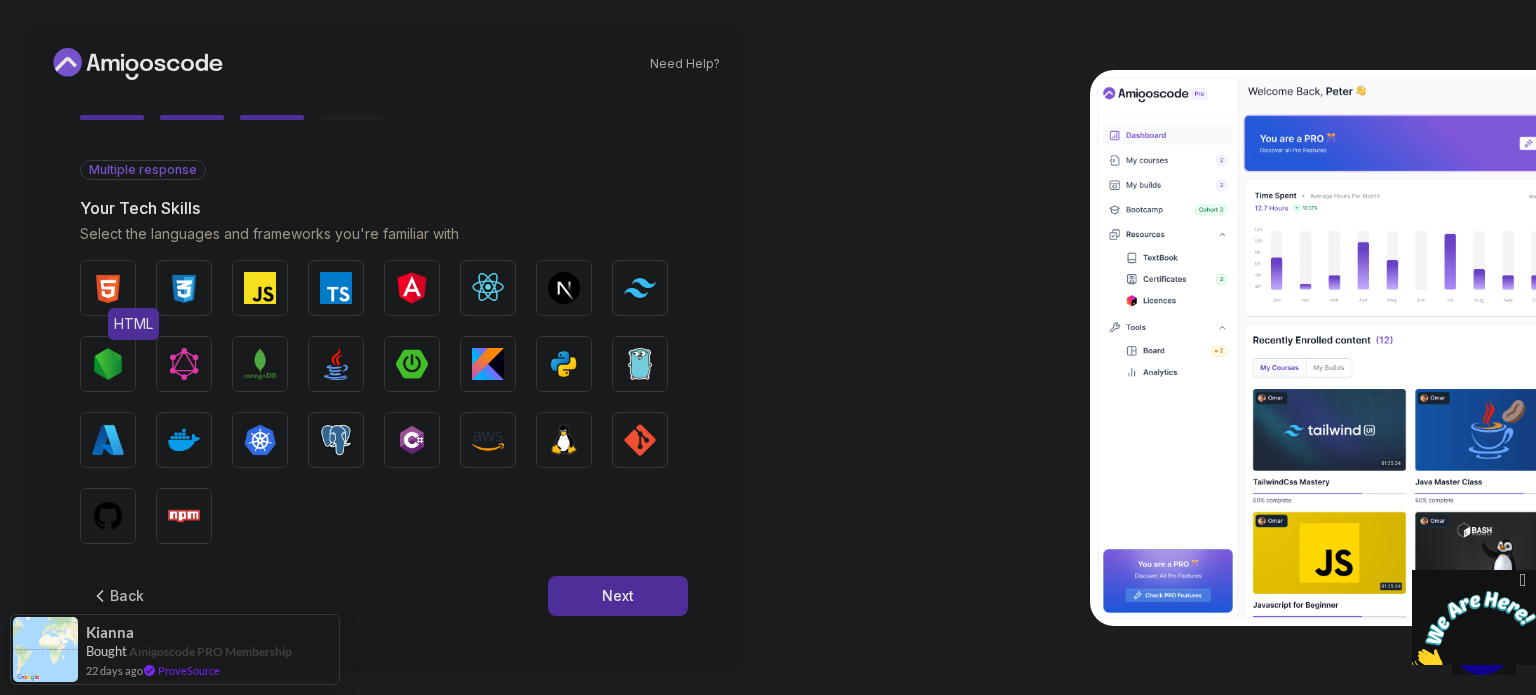 click at bounding box center (108, 288) 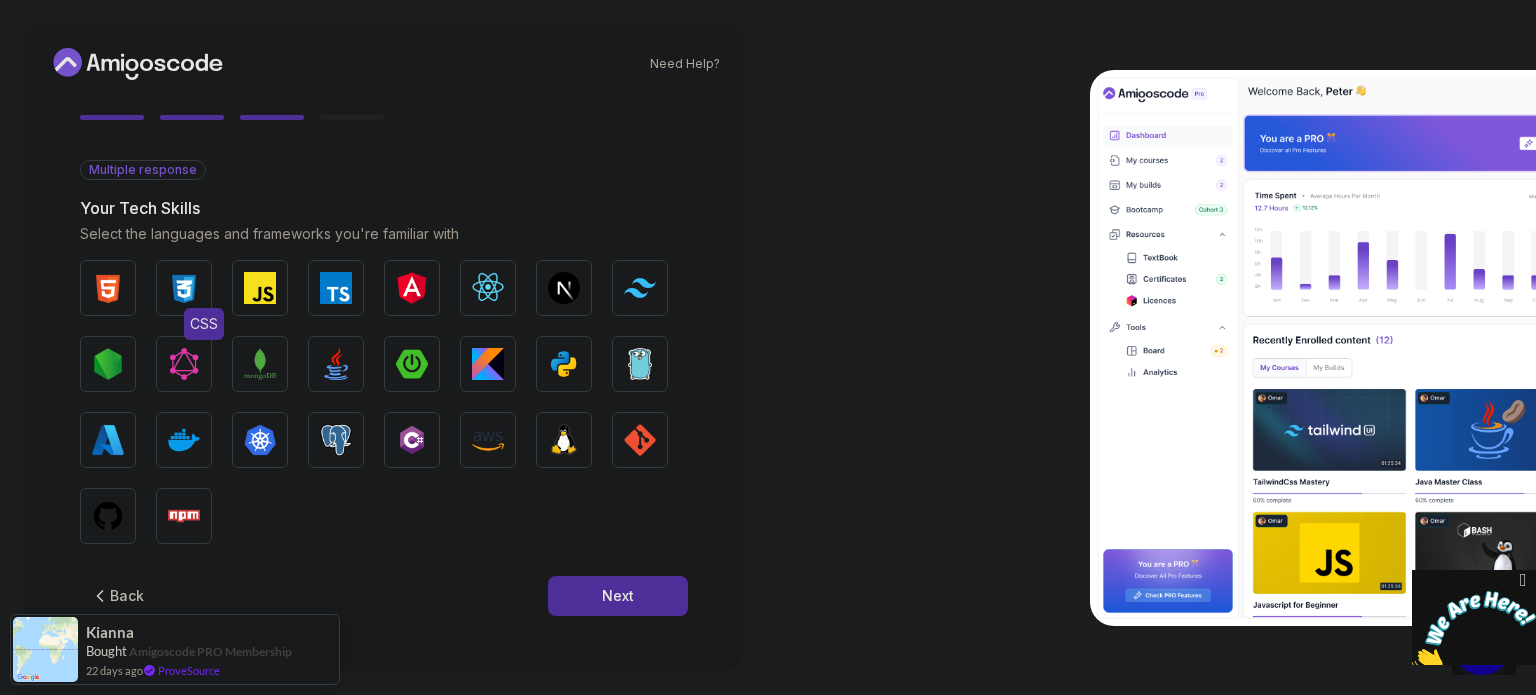 click at bounding box center [184, 288] 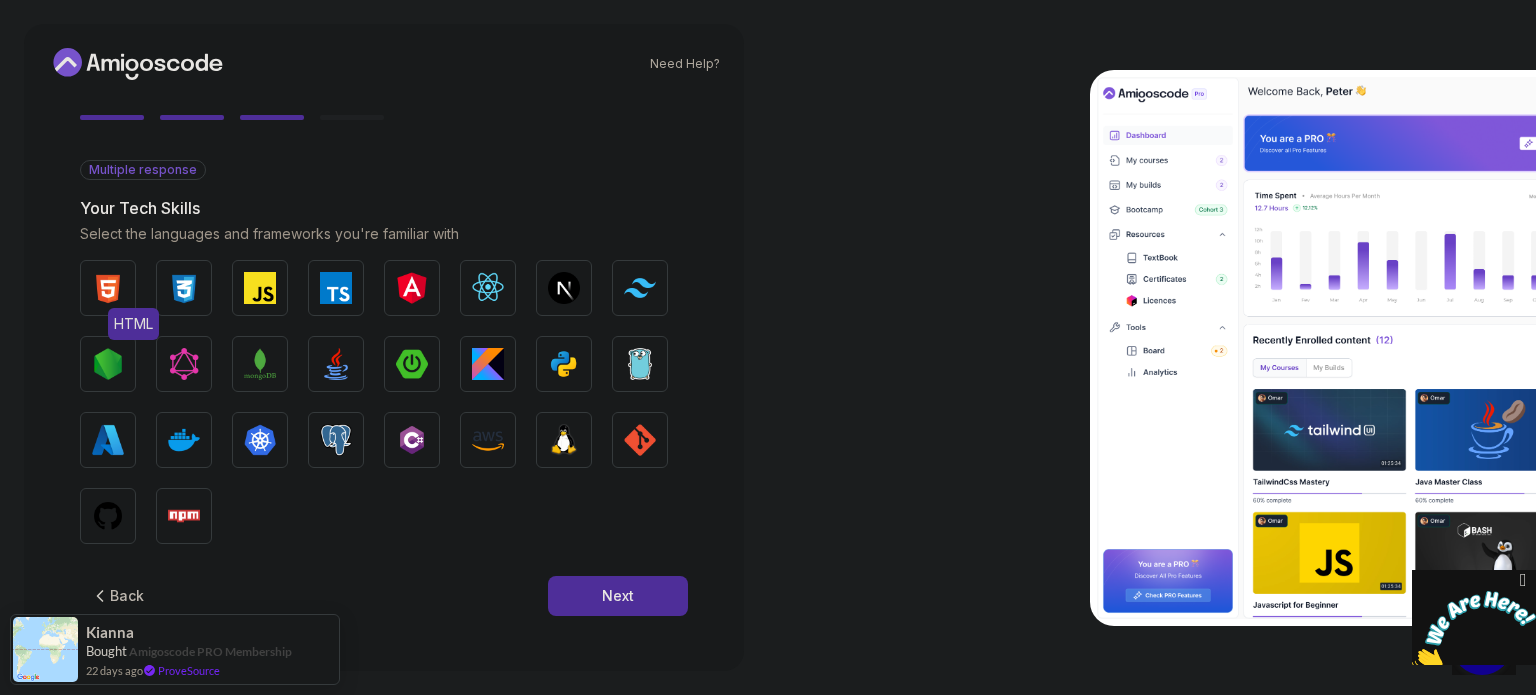 click on "HTML" at bounding box center (108, 288) 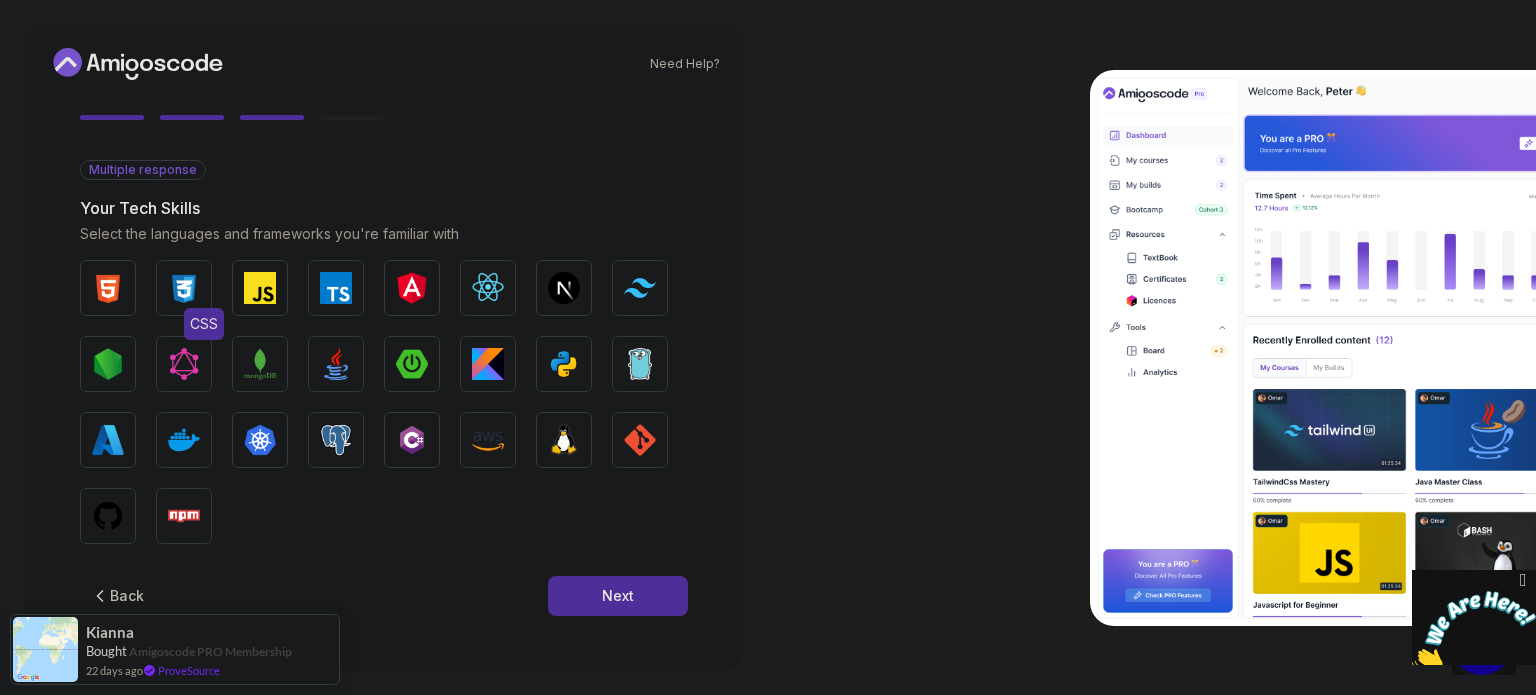 click at bounding box center [184, 288] 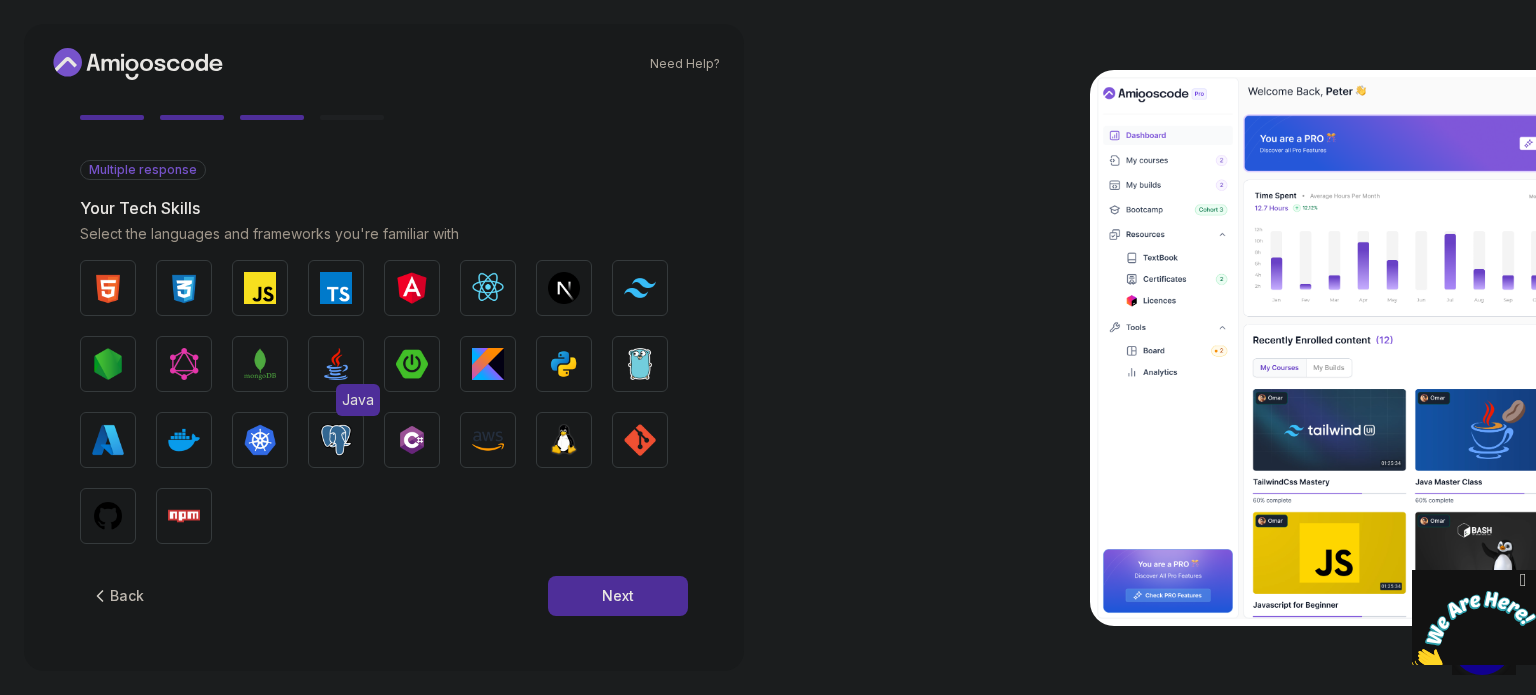 click on "Java" at bounding box center (336, 364) 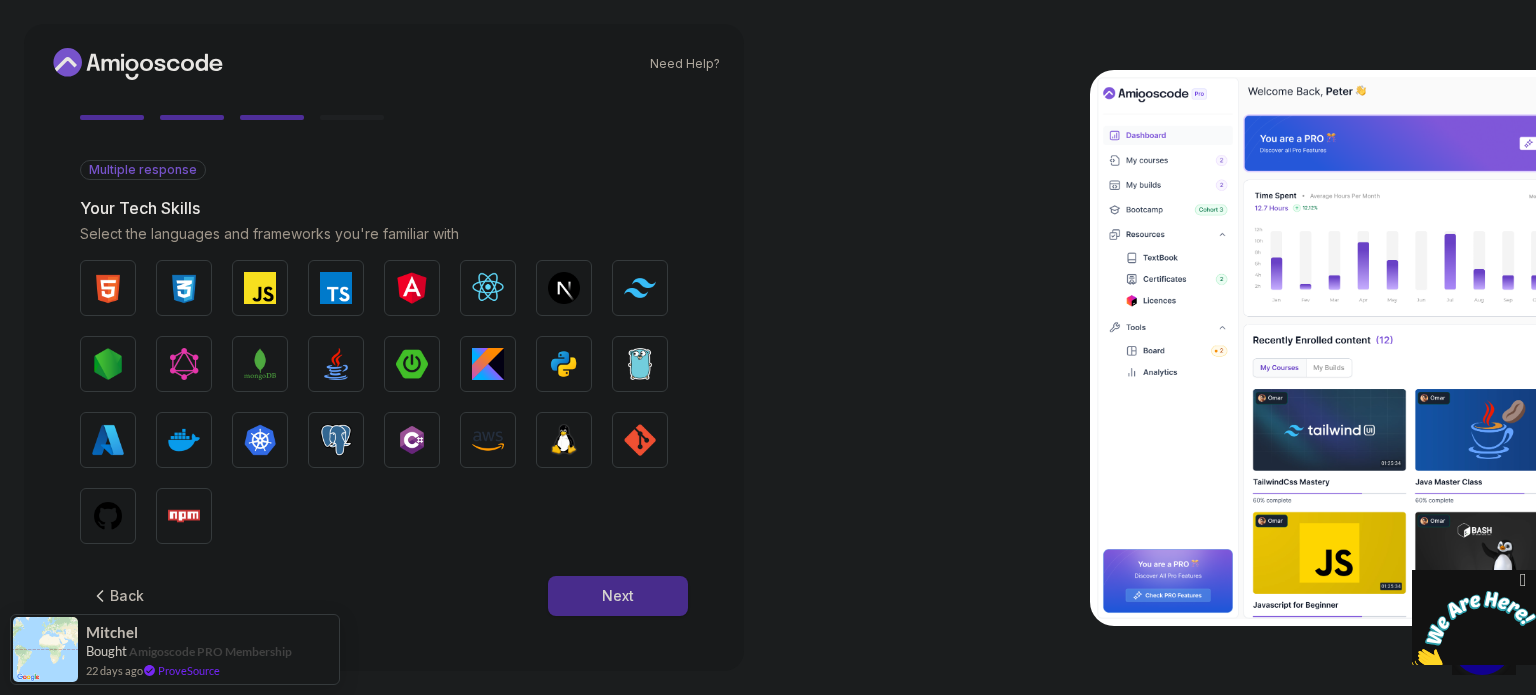 click on "Next" at bounding box center (618, 596) 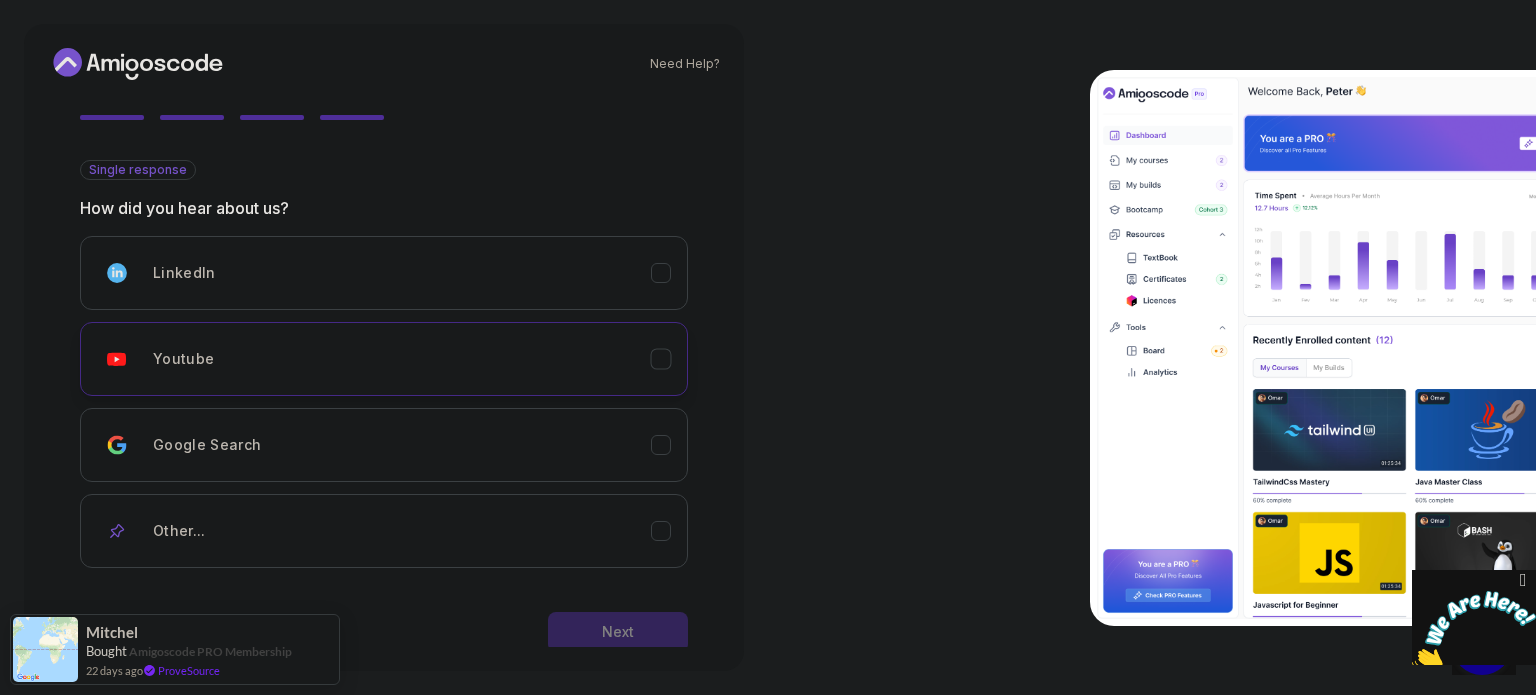 click on "Youtube" at bounding box center (402, 359) 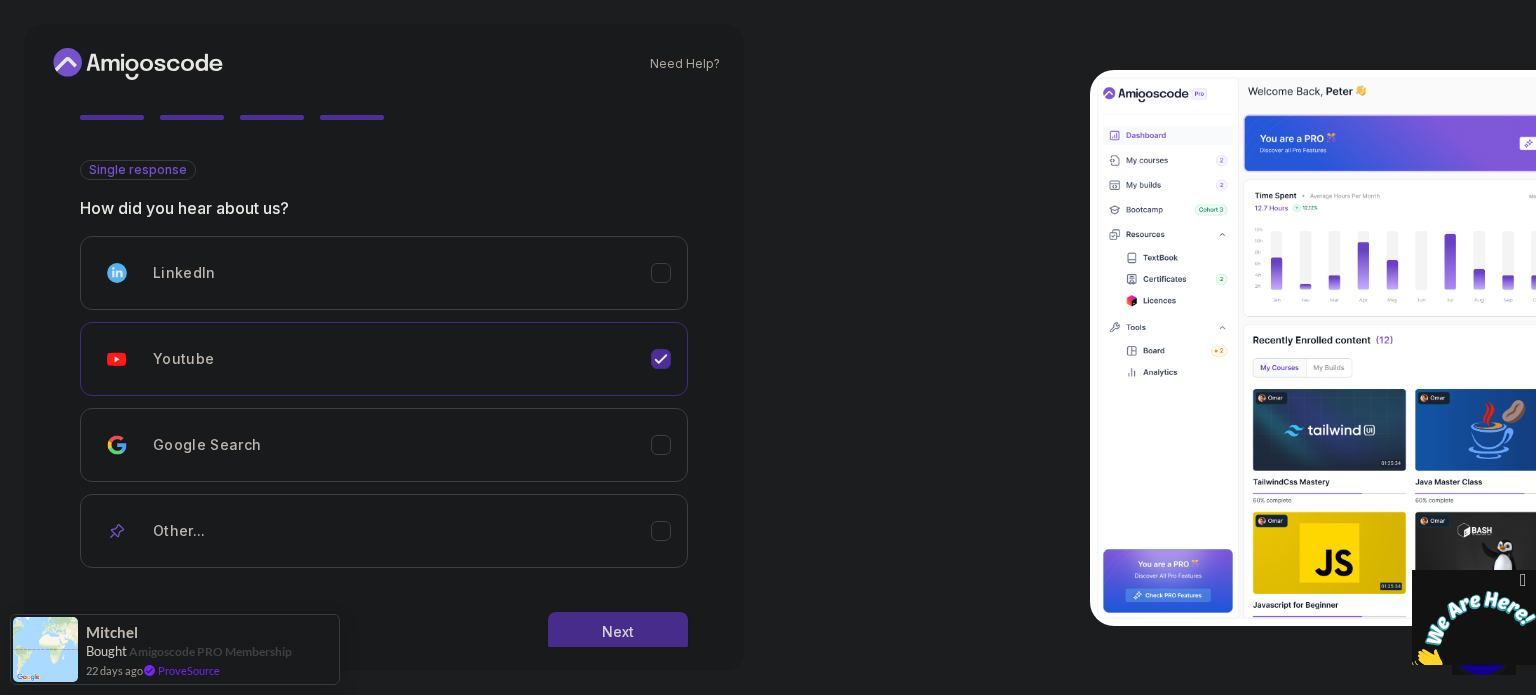 click on "Next" at bounding box center [618, 632] 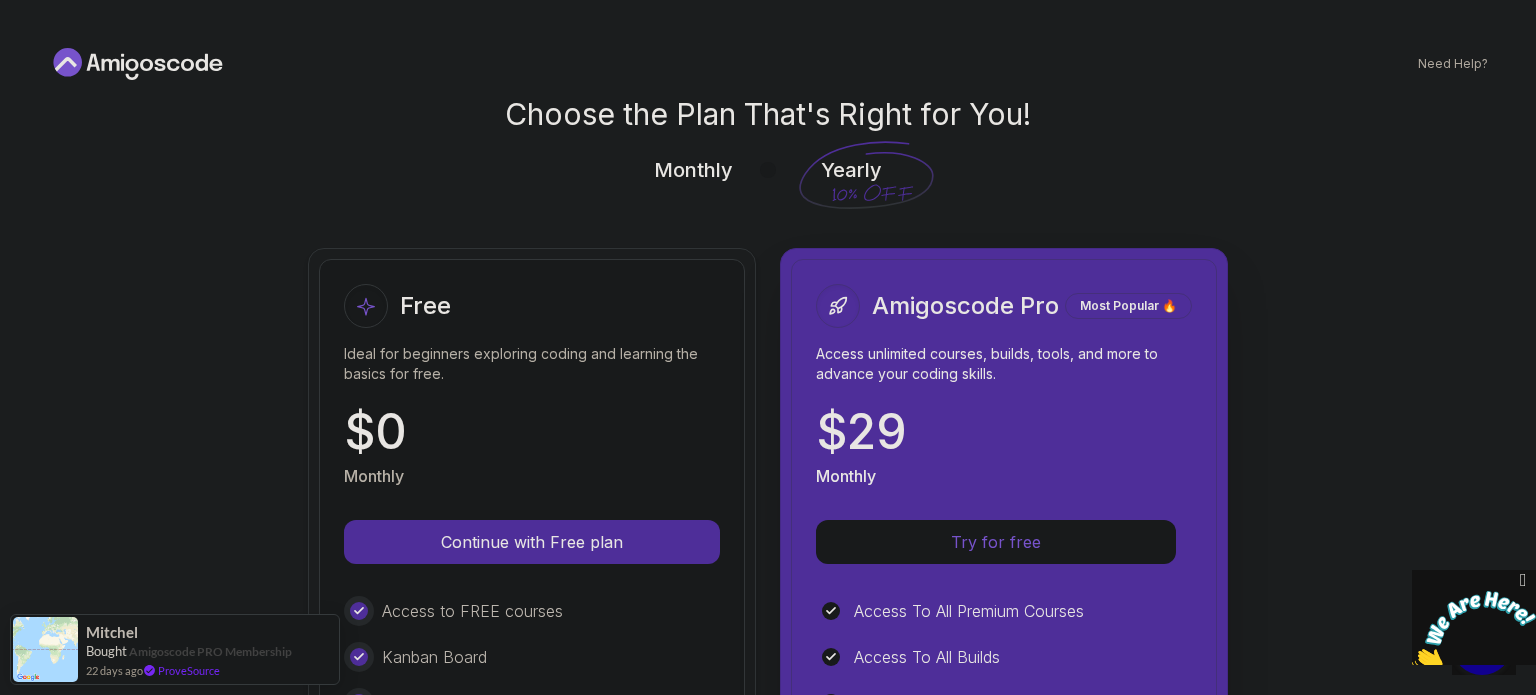 scroll, scrollTop: 0, scrollLeft: 0, axis: both 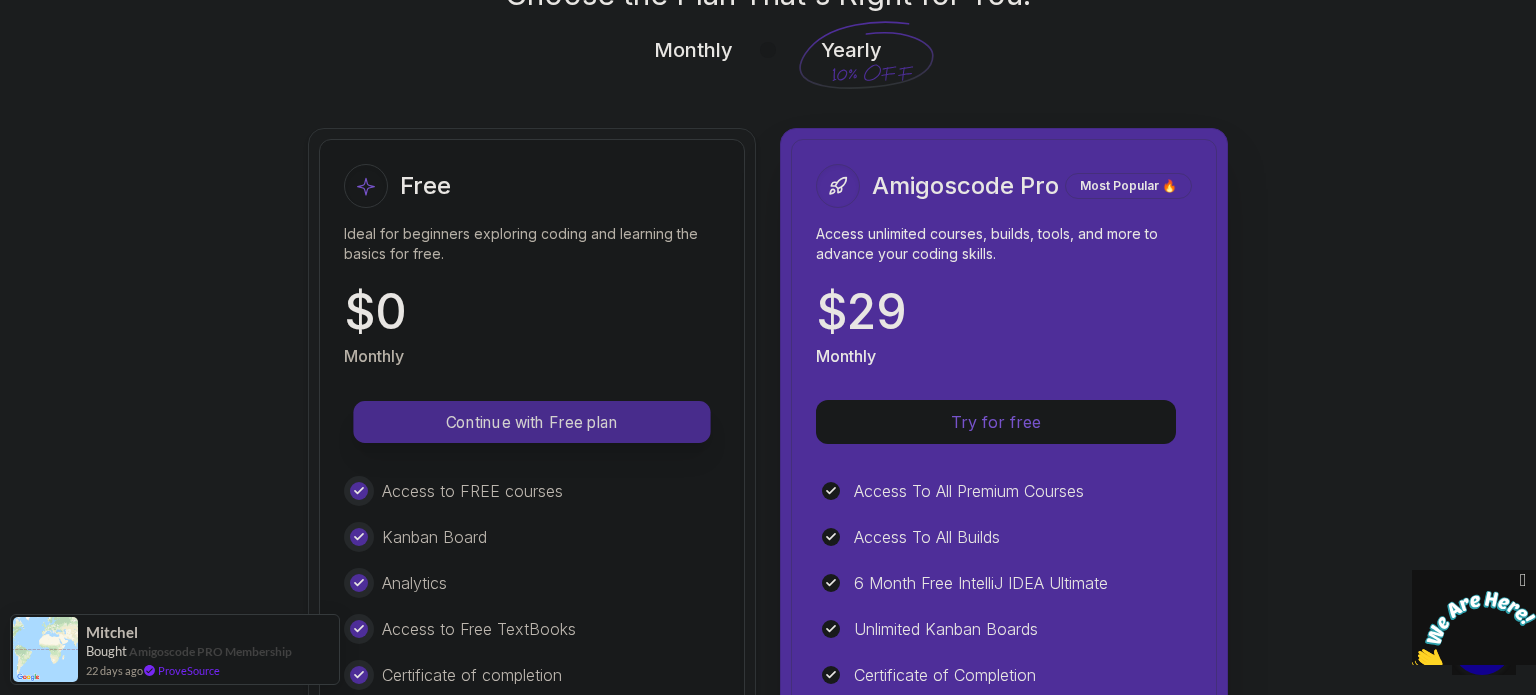 click on "Continue with Free plan" at bounding box center (532, 422) 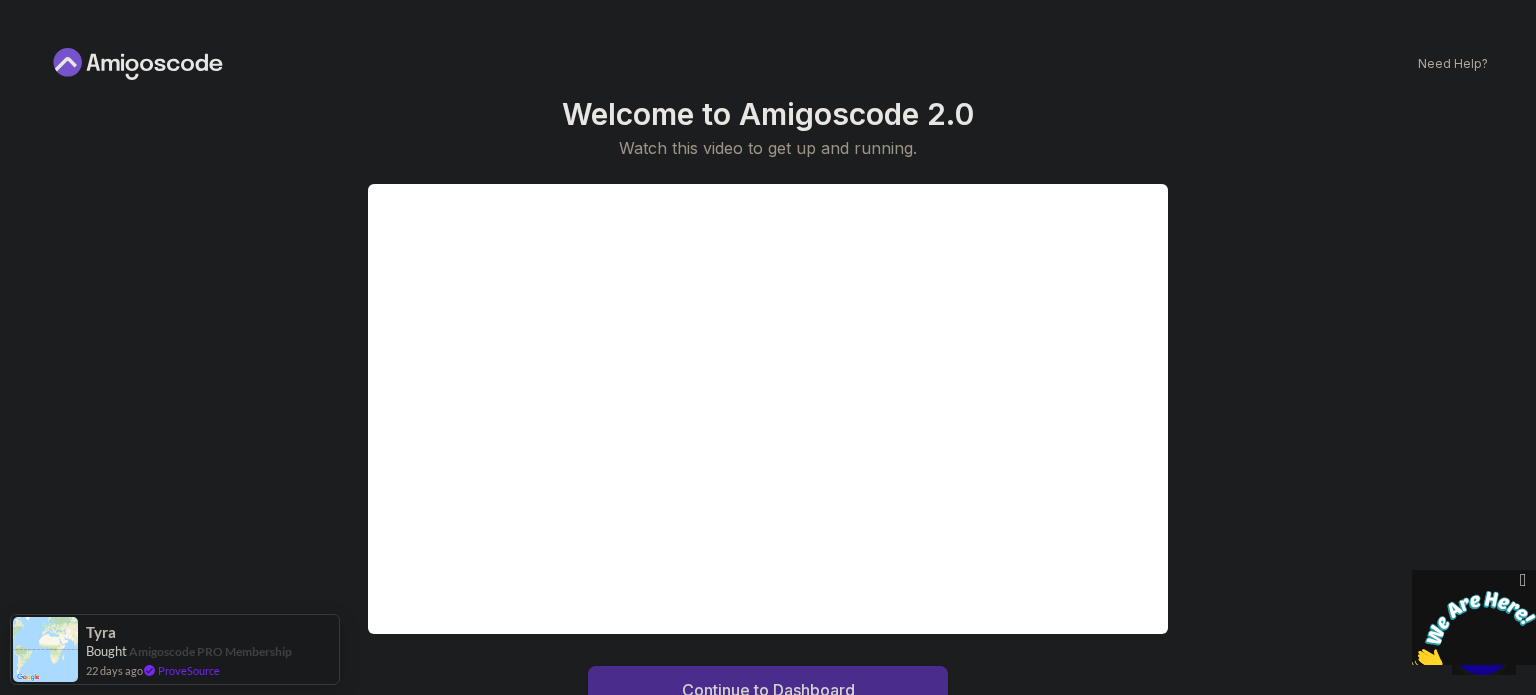 click on "Continue to Dashboard" at bounding box center (768, 690) 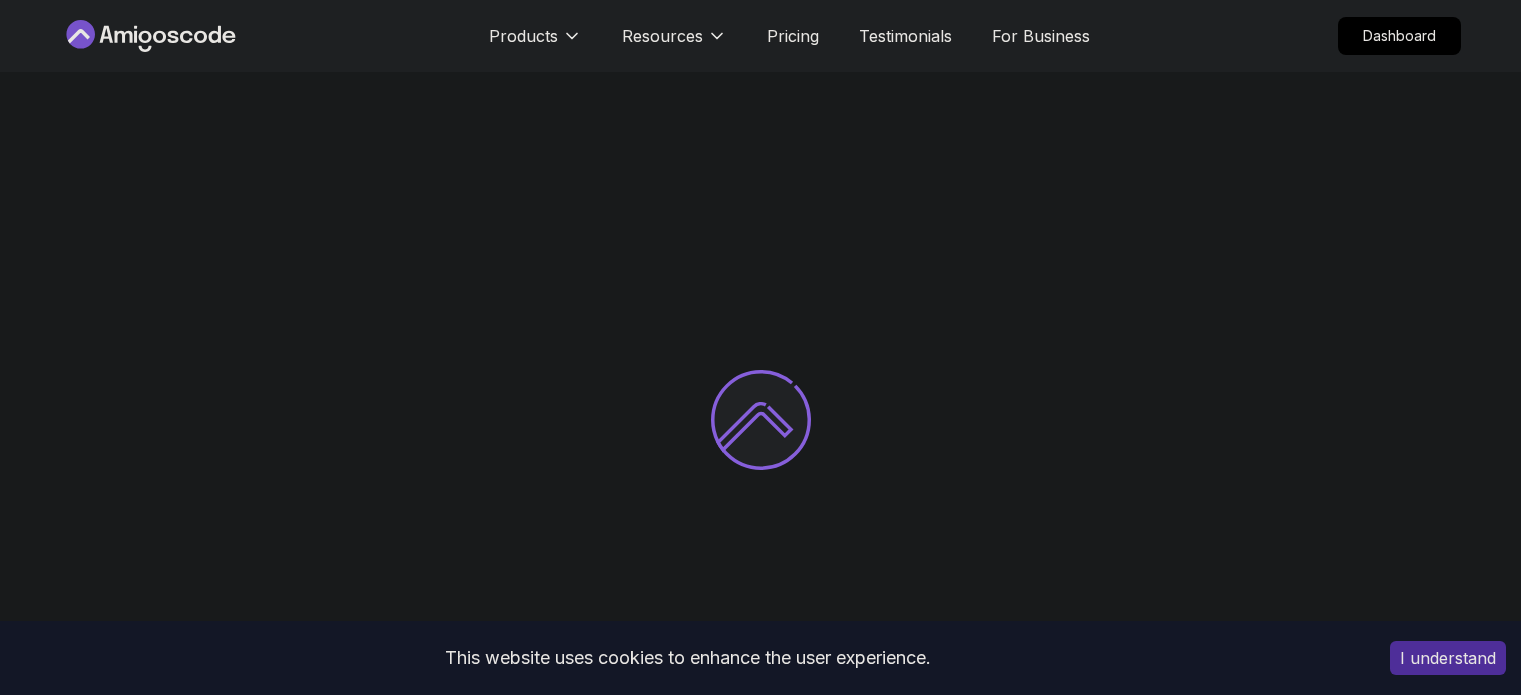 scroll, scrollTop: 0, scrollLeft: 0, axis: both 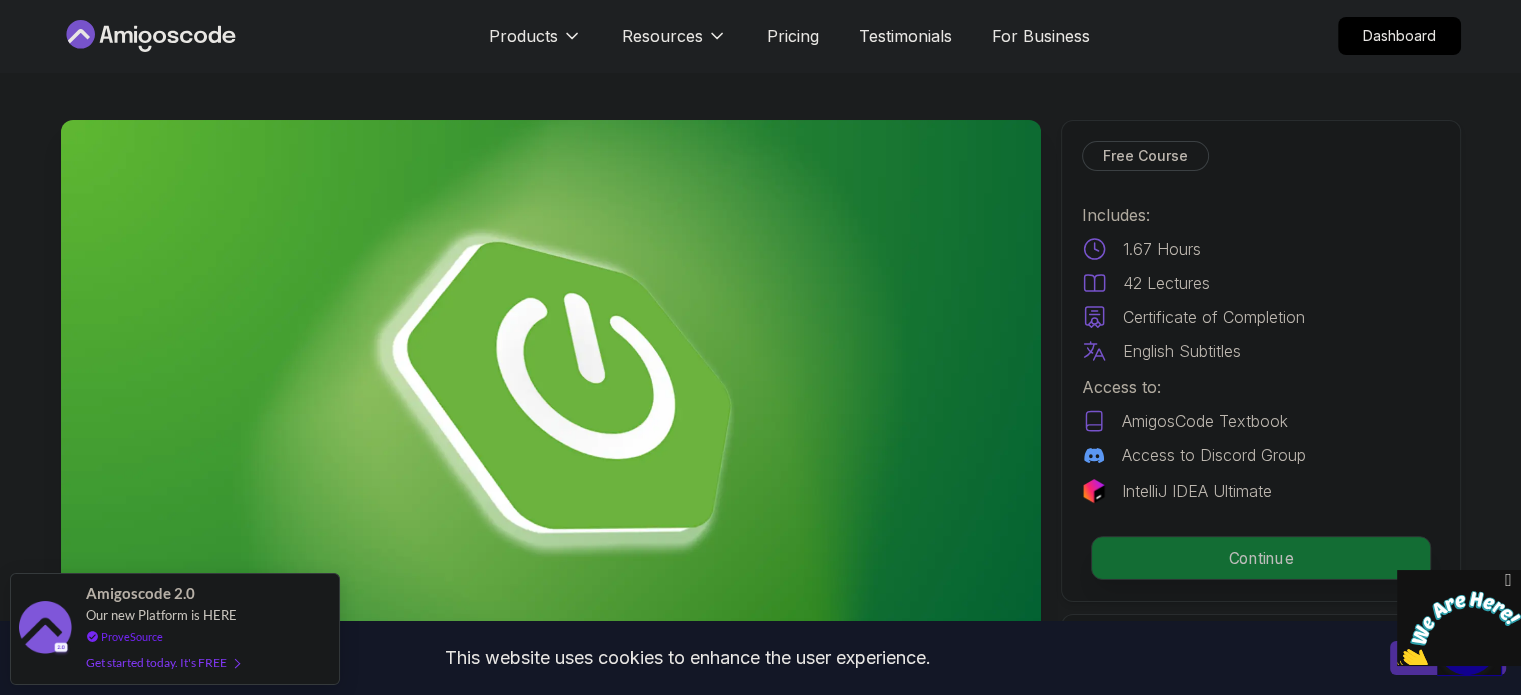click on "Continue" at bounding box center [1260, 558] 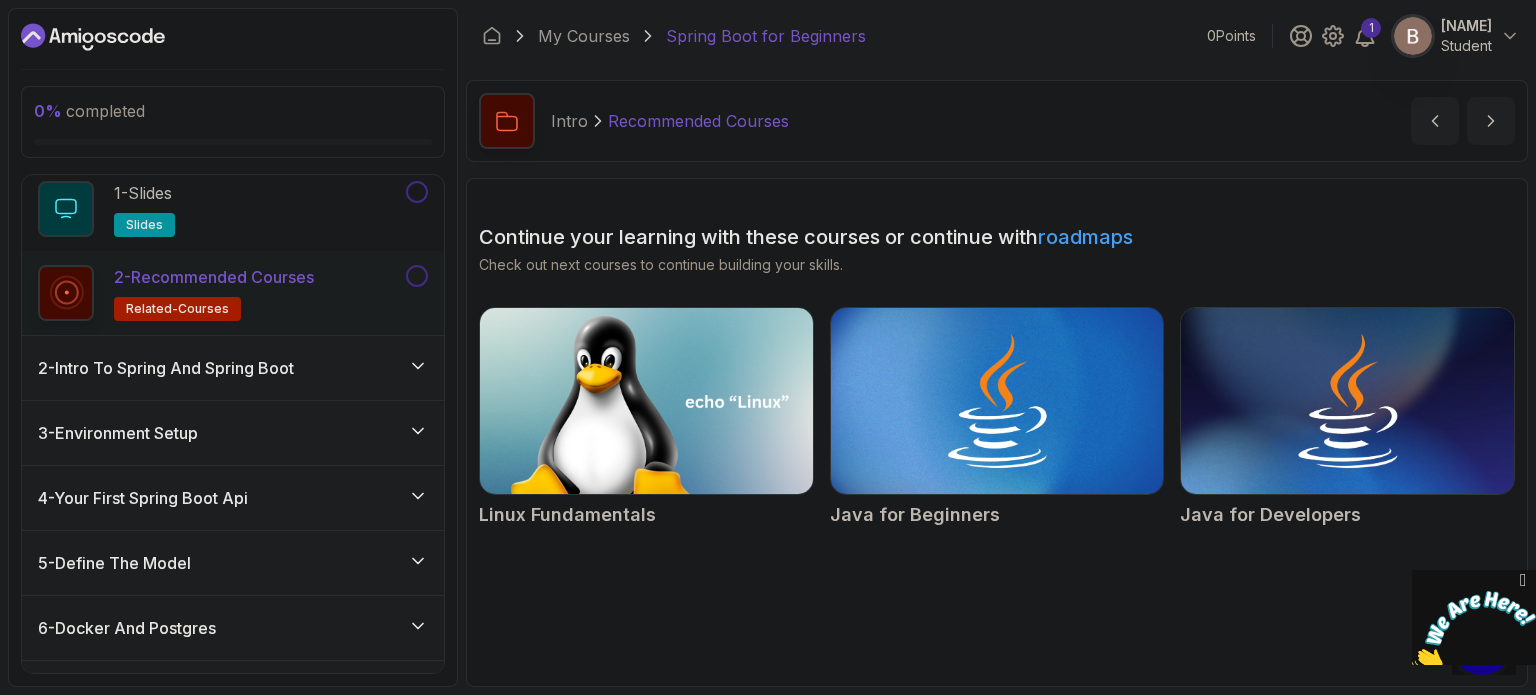 scroll, scrollTop: 0, scrollLeft: 0, axis: both 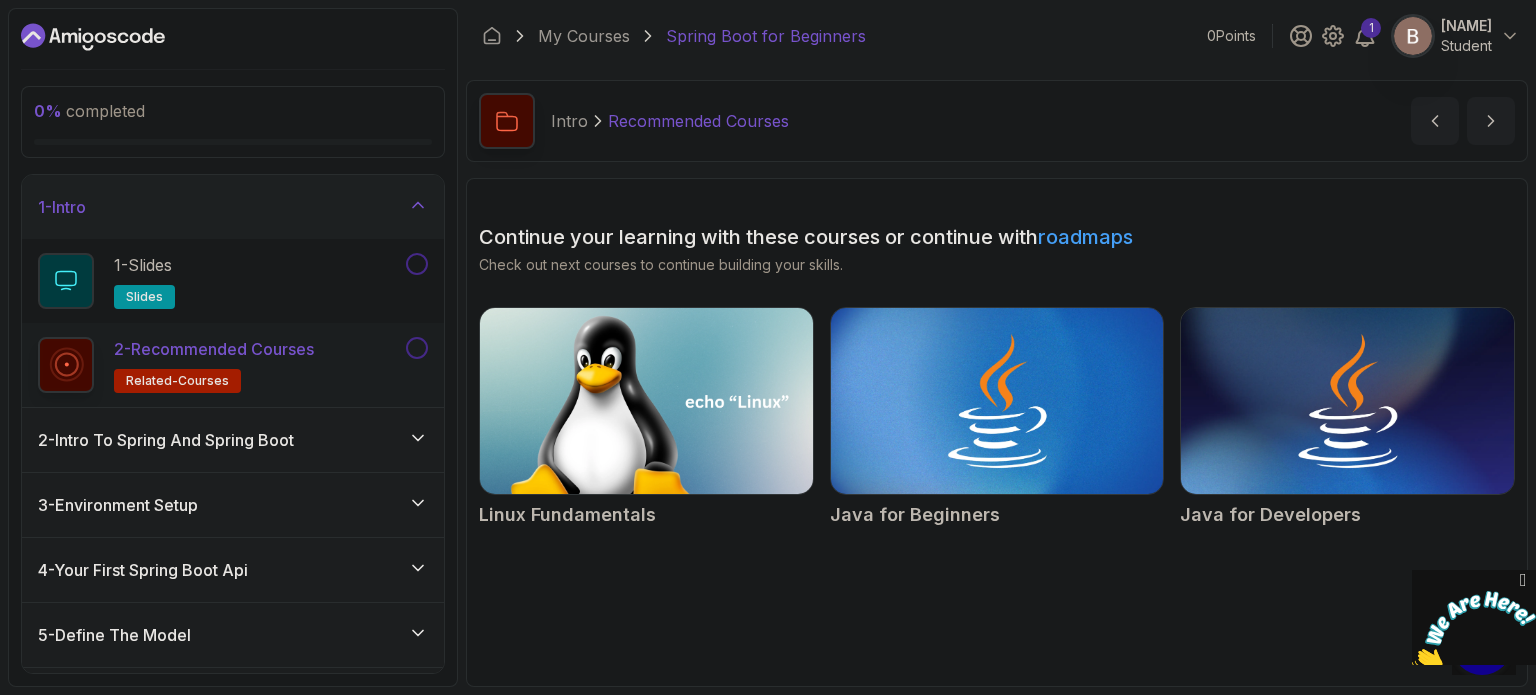 click on "Continue your learning with these courses or continue with  roadmaps Check out next courses to continue building your skills. Linux Fundamentals Java for Beginners Java for Developers" at bounding box center (997, 432) 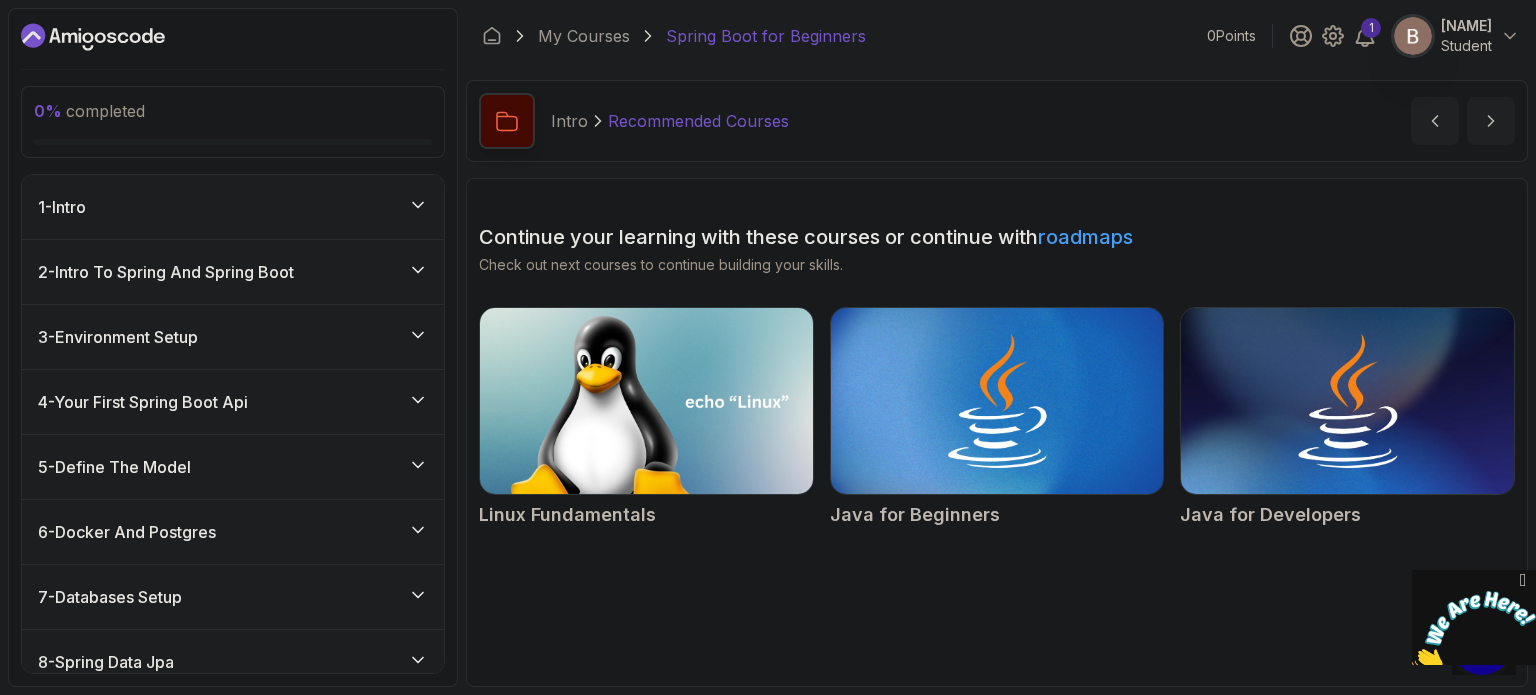 click on "1  -  Intro" at bounding box center (233, 207) 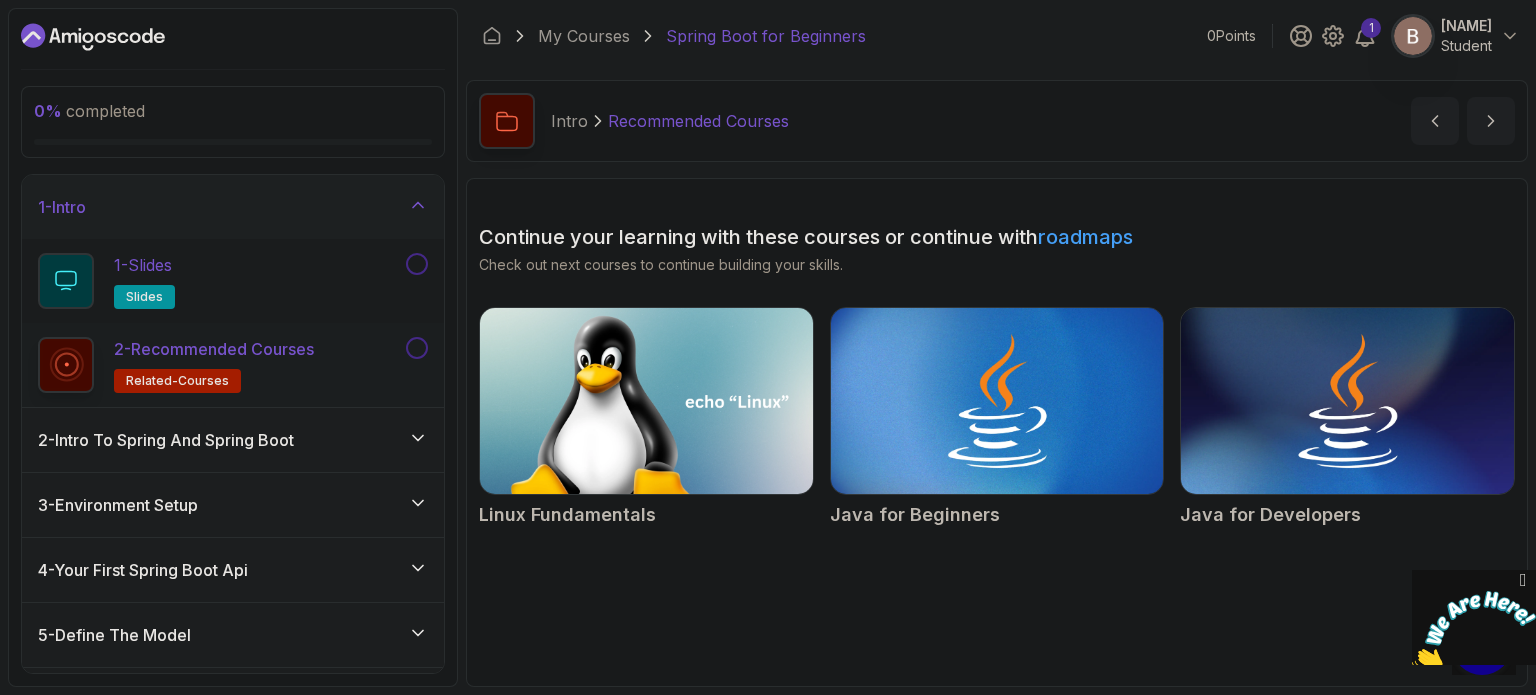 click on "1  -  Slides slides" at bounding box center [220, 281] 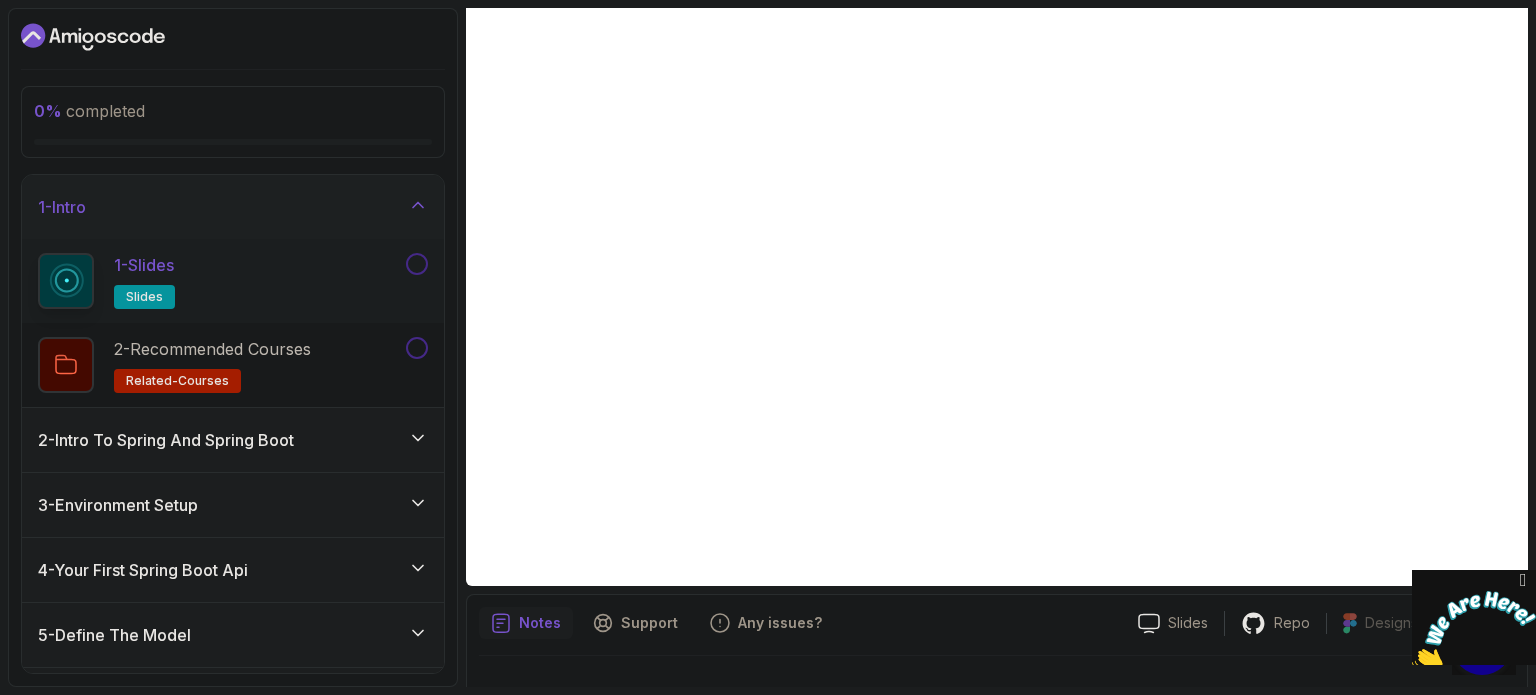 scroll, scrollTop: 188, scrollLeft: 0, axis: vertical 